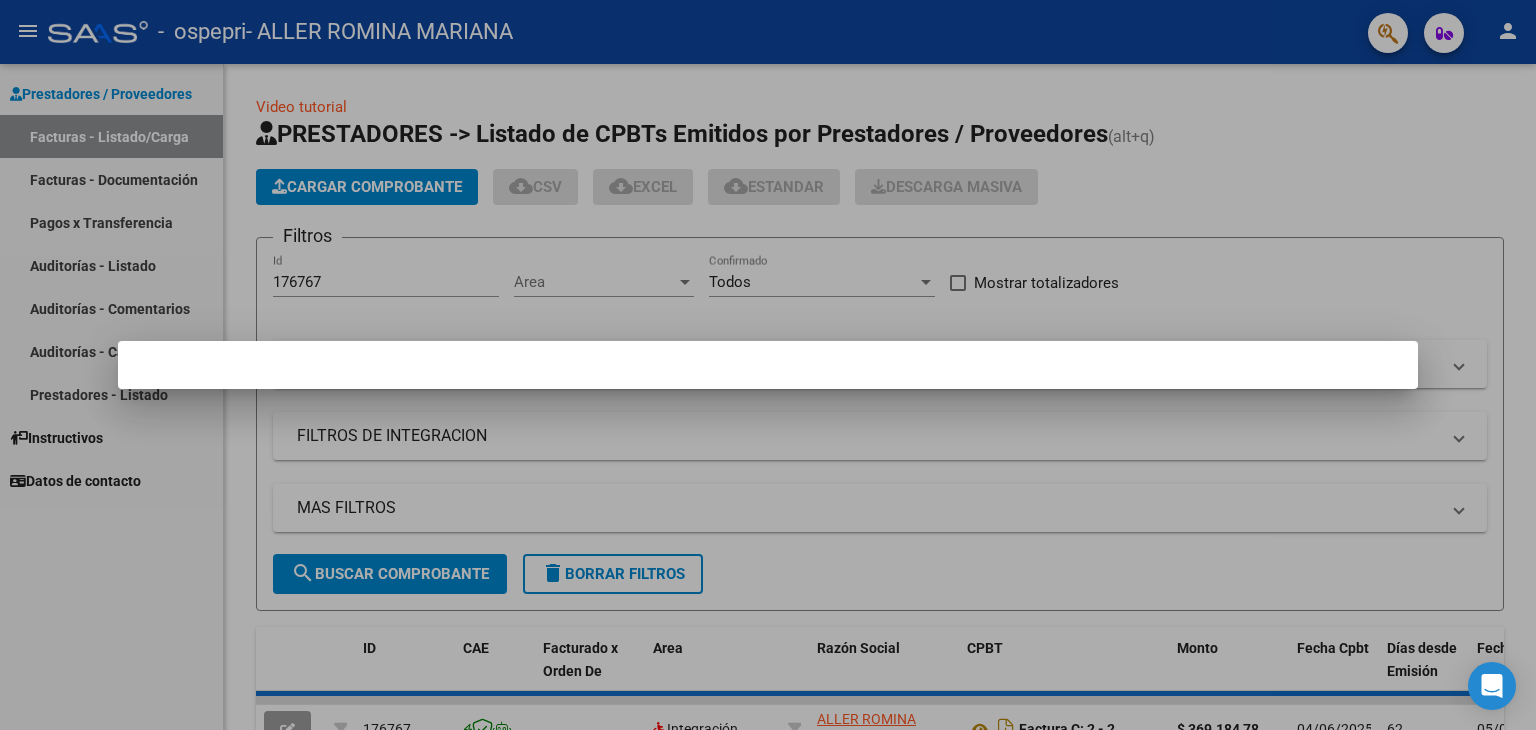 scroll, scrollTop: 0, scrollLeft: 0, axis: both 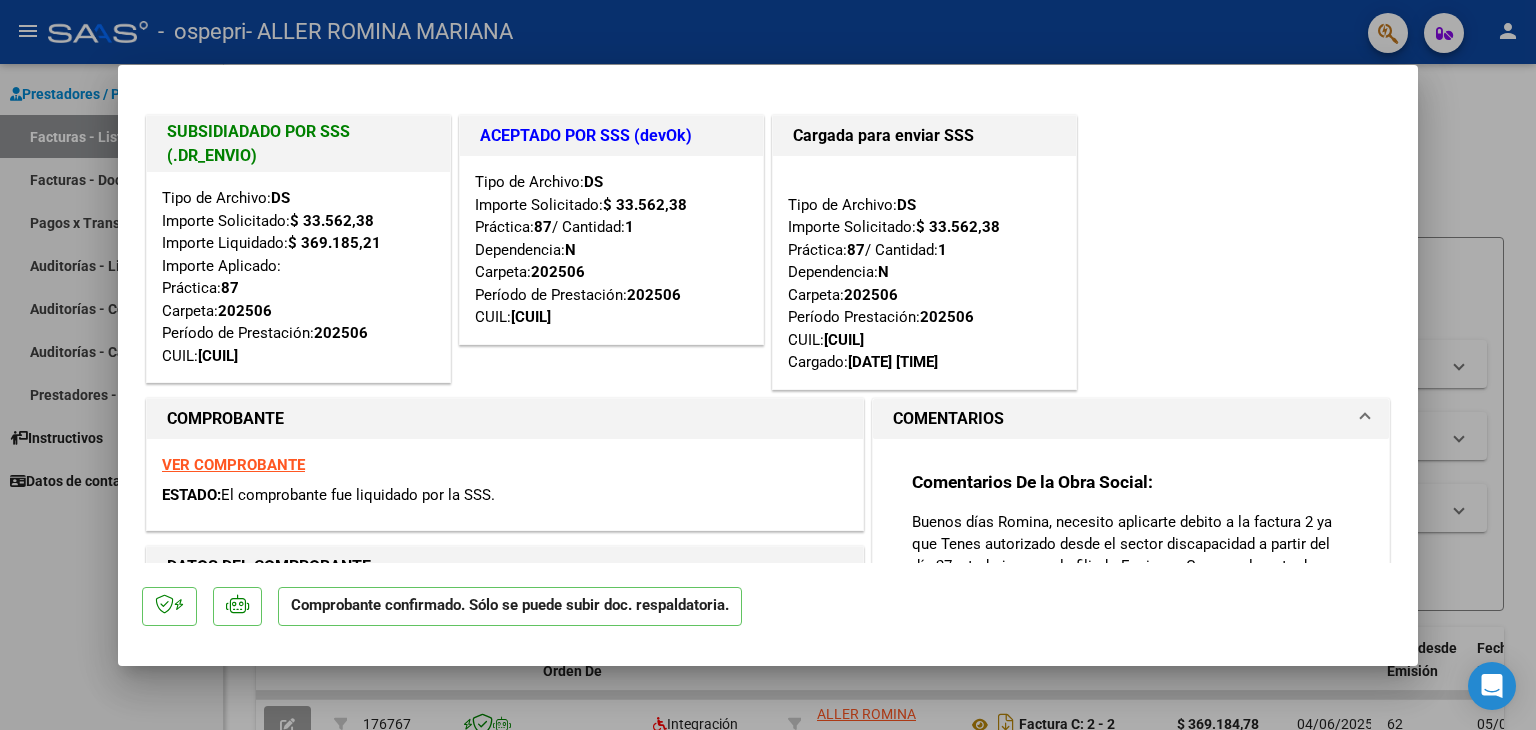 click at bounding box center (768, 365) 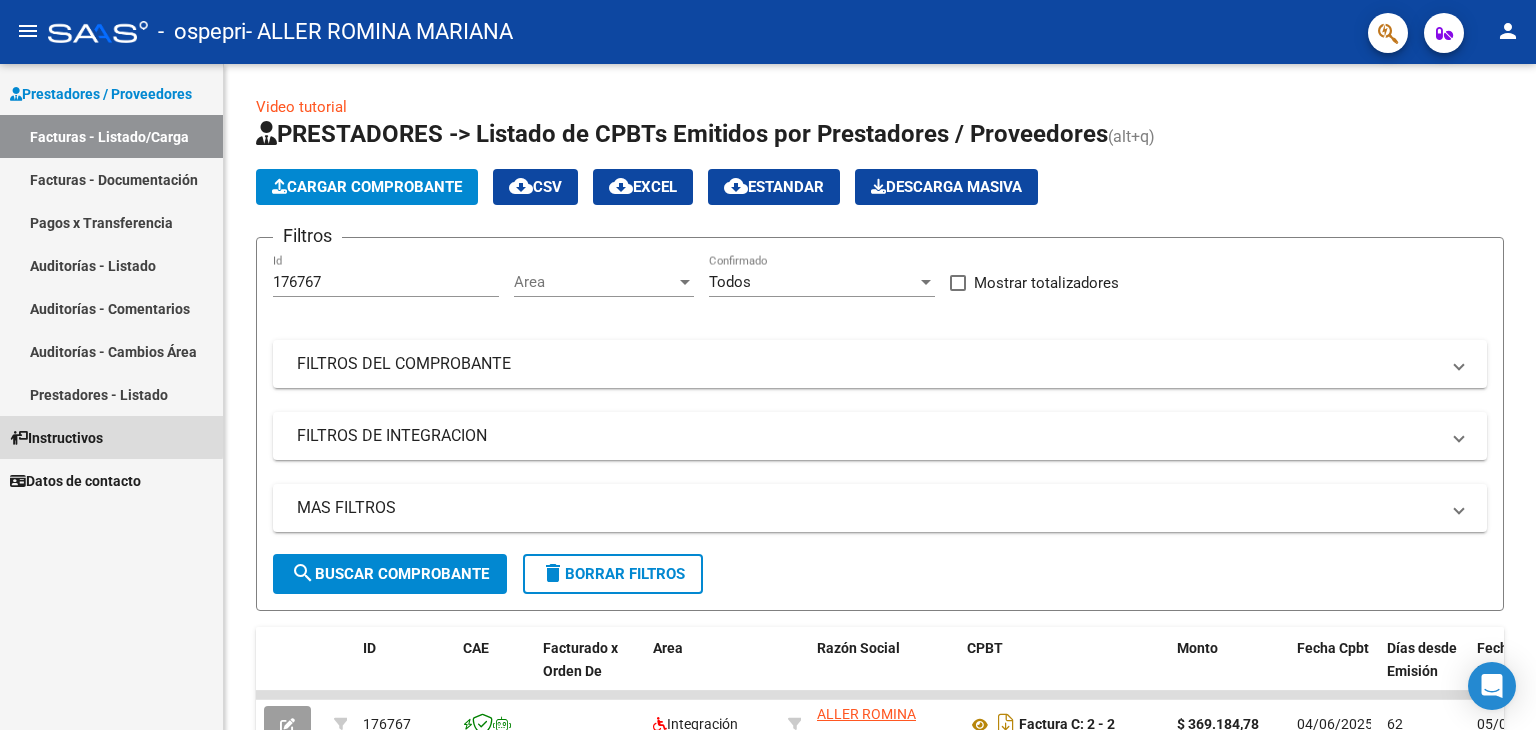 click on "Instructivos" at bounding box center [56, 438] 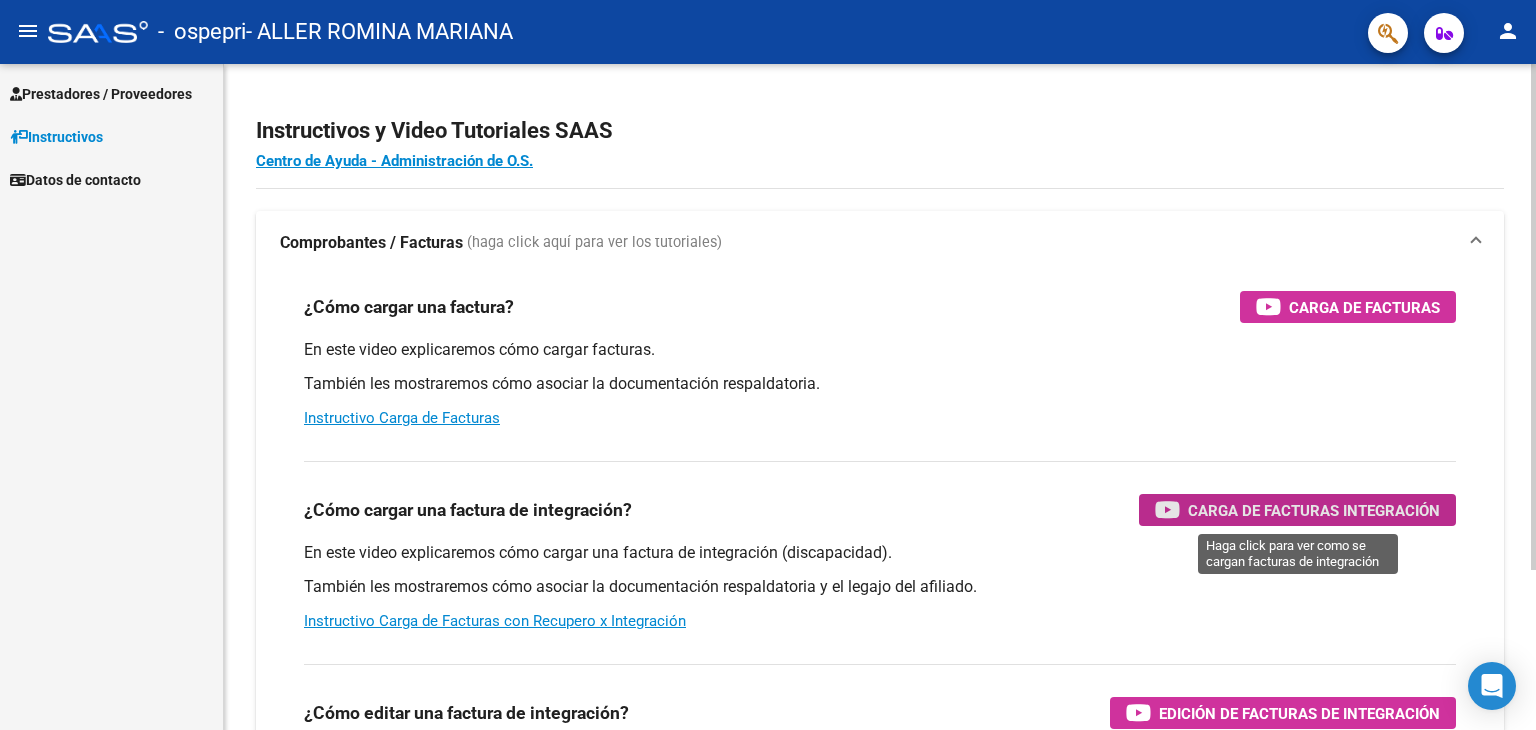 click on "Carga de Facturas Integración" at bounding box center (1314, 510) 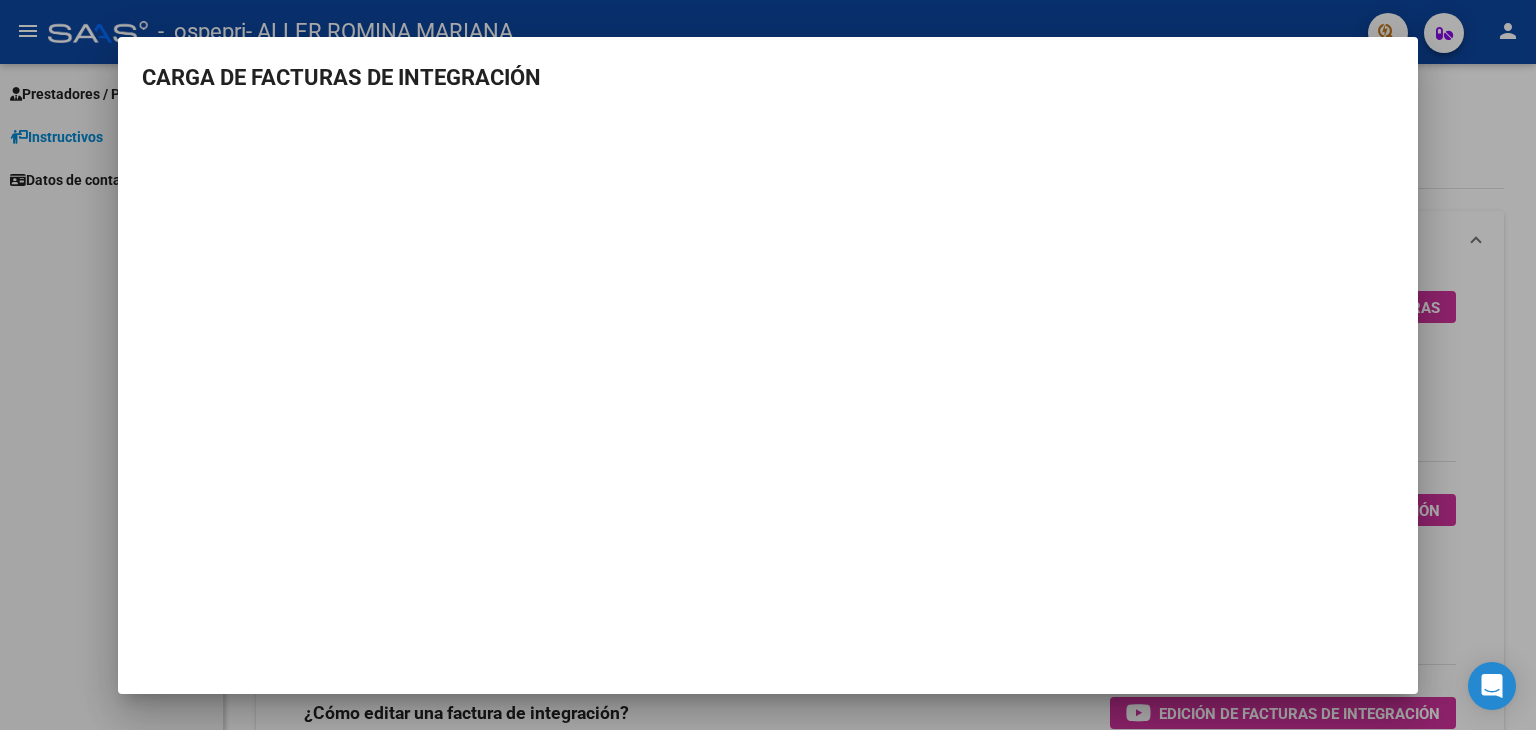 click at bounding box center (768, 365) 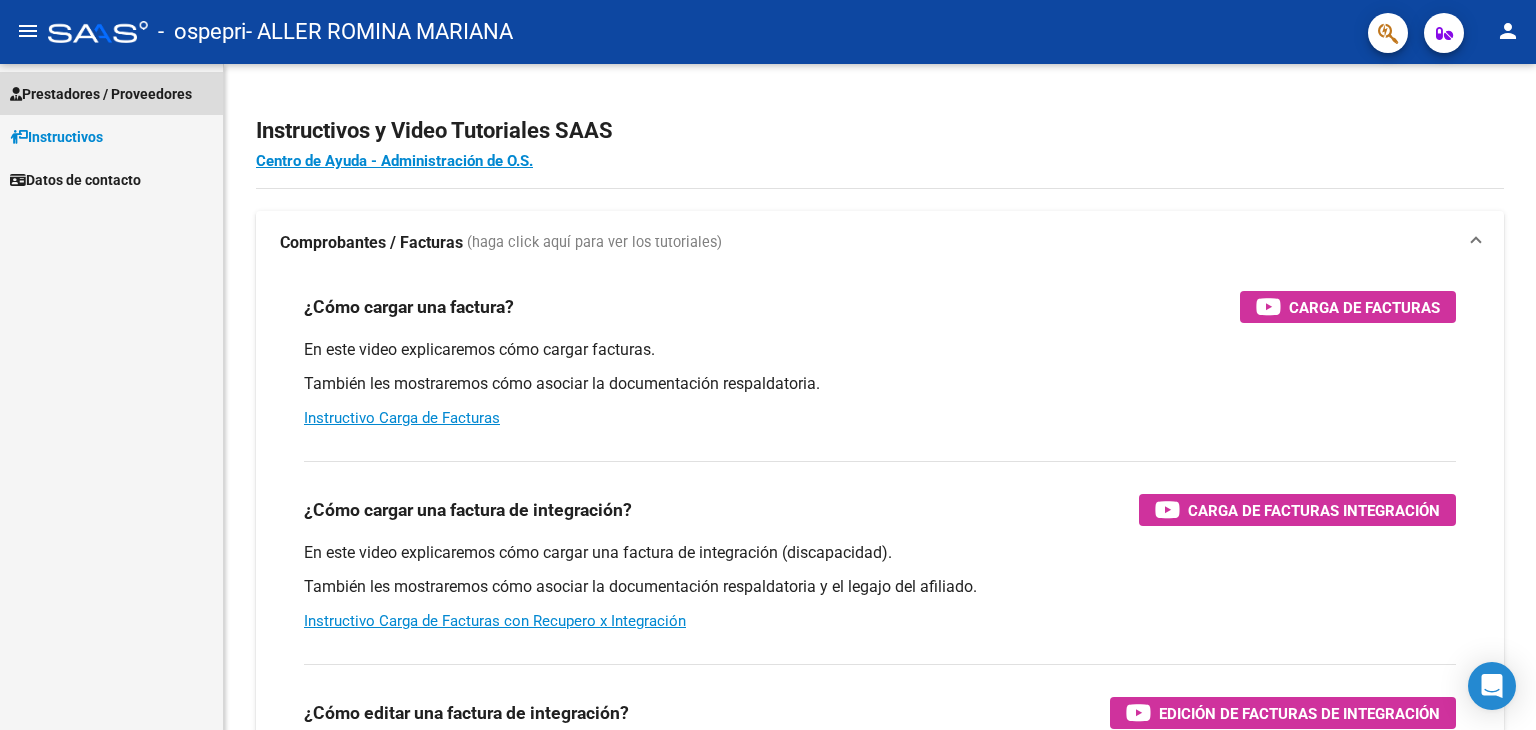 click on "Prestadores / Proveedores" at bounding box center (101, 94) 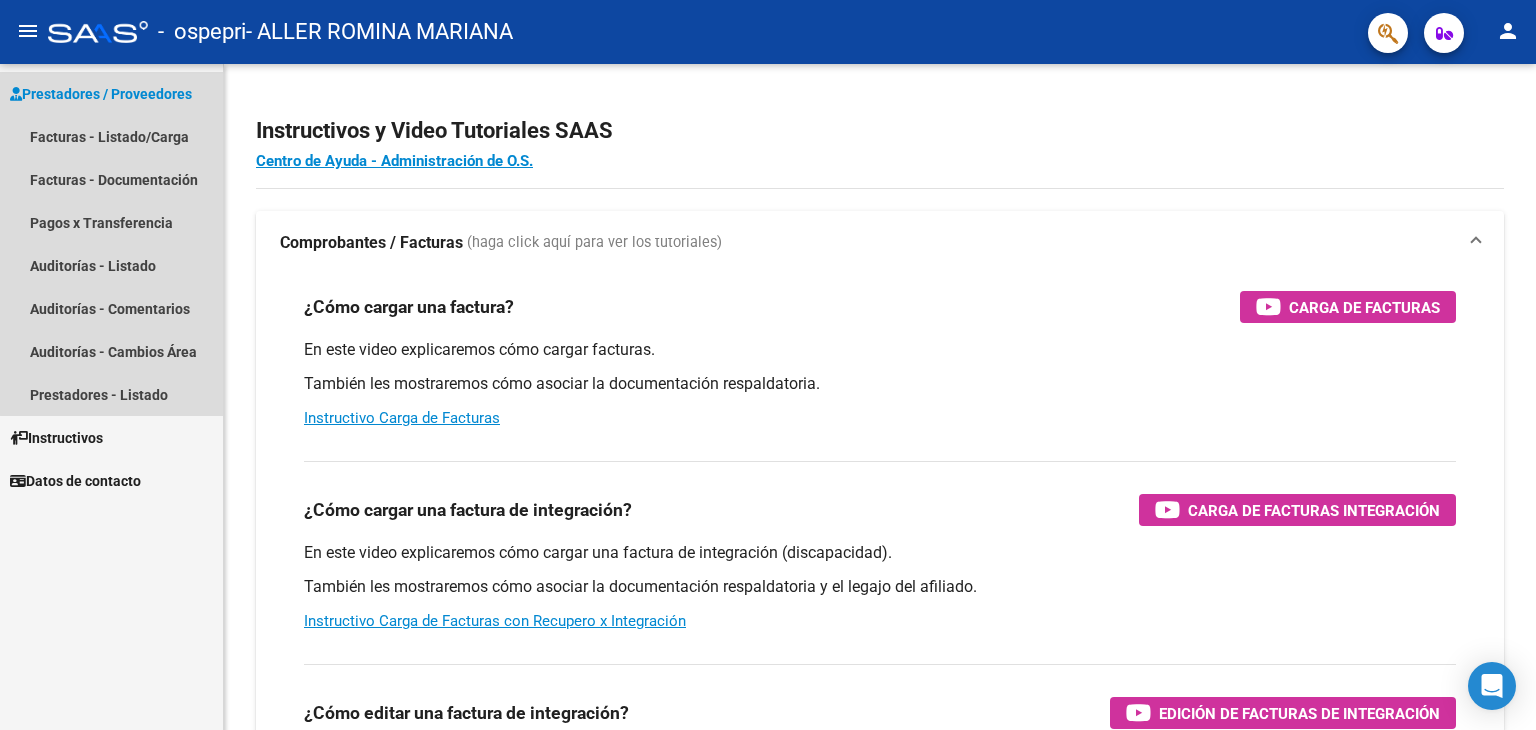click on "Prestadores / Proveedores" at bounding box center [101, 94] 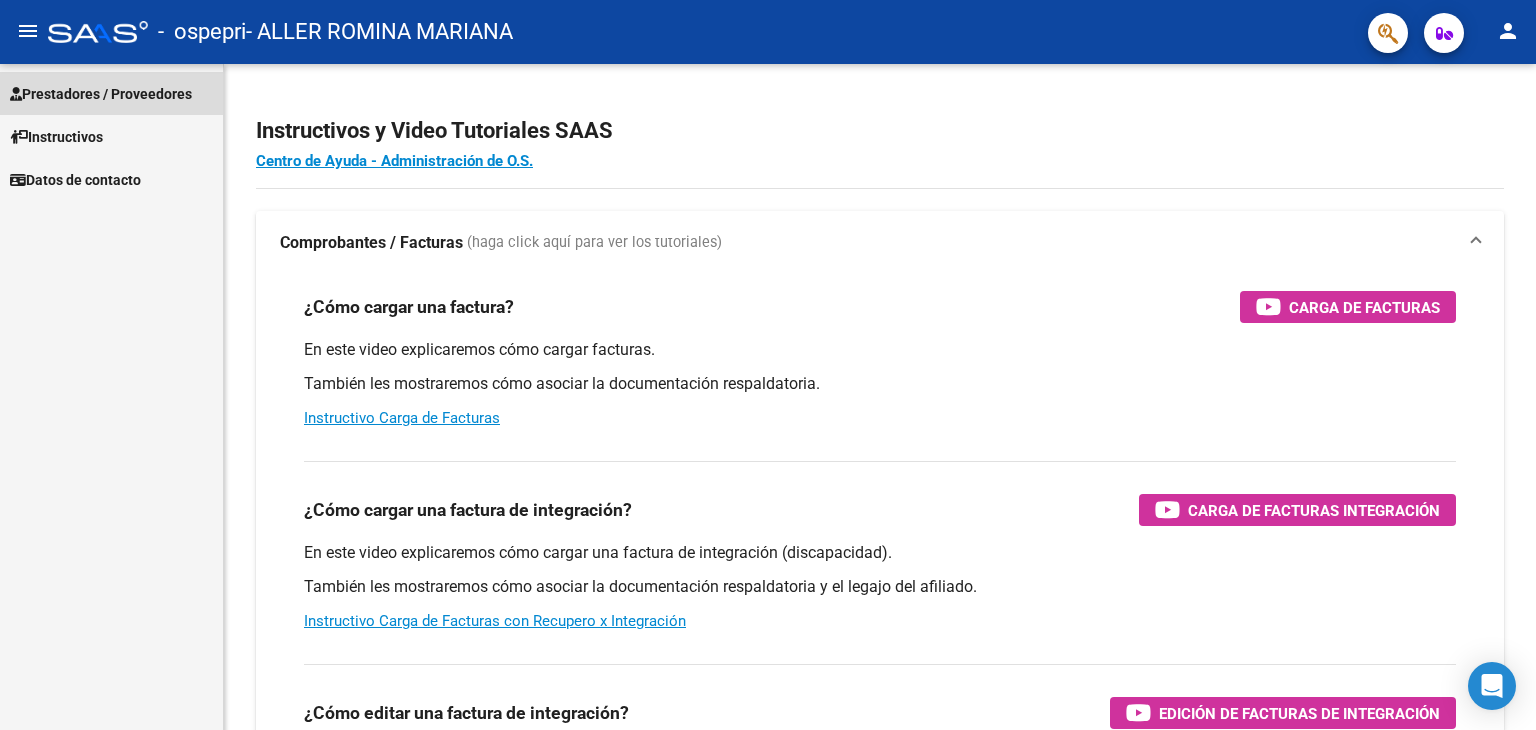 click on "Prestadores / Proveedores" at bounding box center (101, 94) 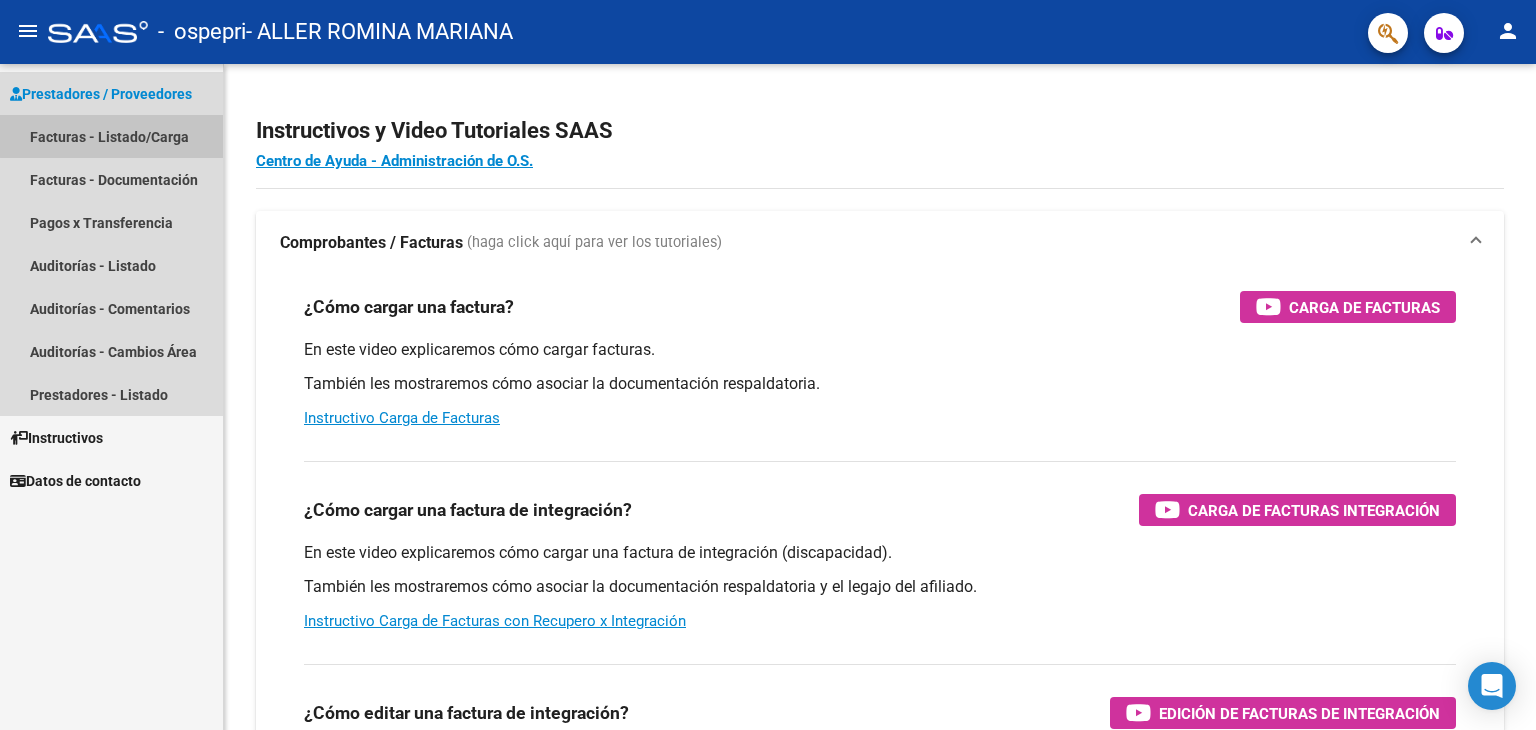 click on "Facturas - Listado/Carga" at bounding box center [111, 136] 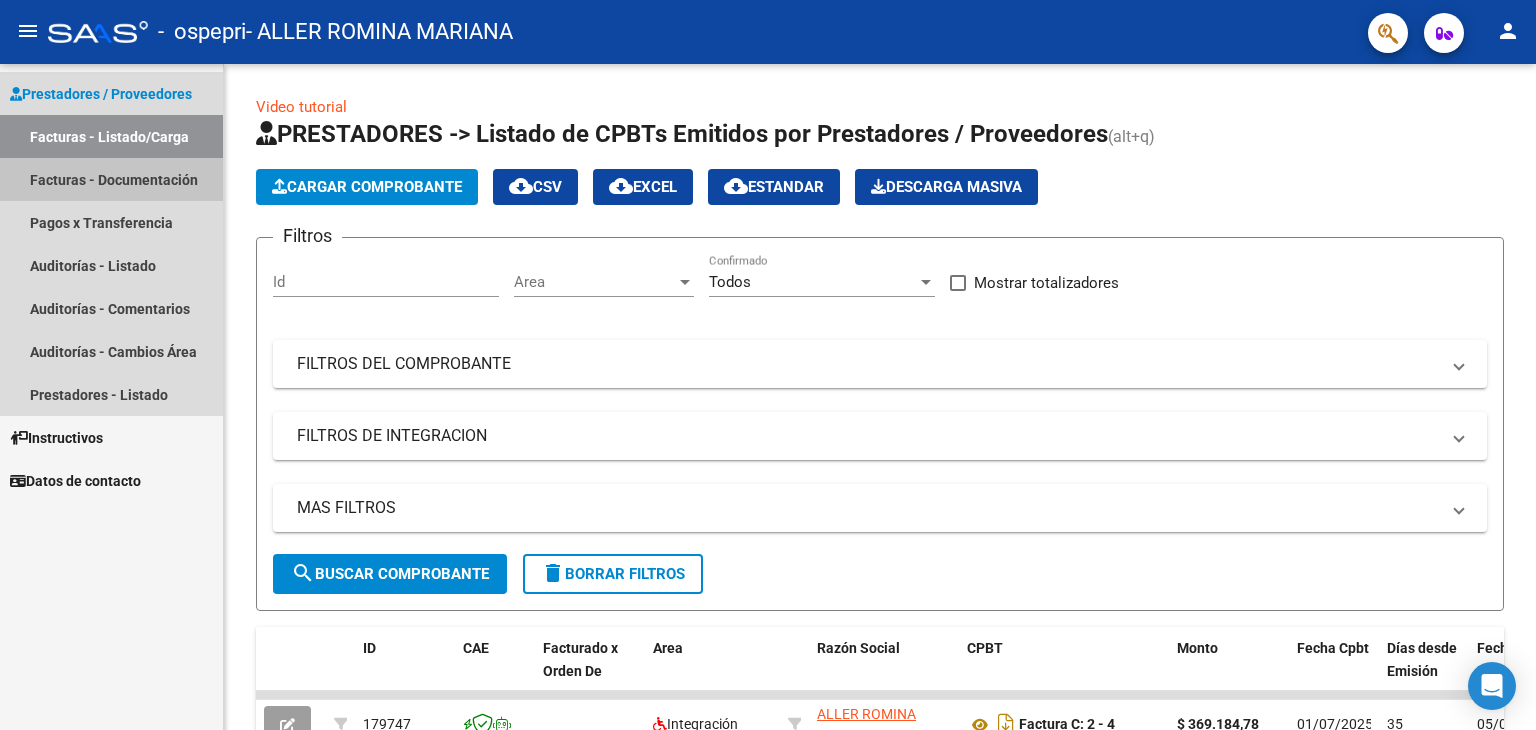 click on "Facturas - Documentación" at bounding box center (111, 179) 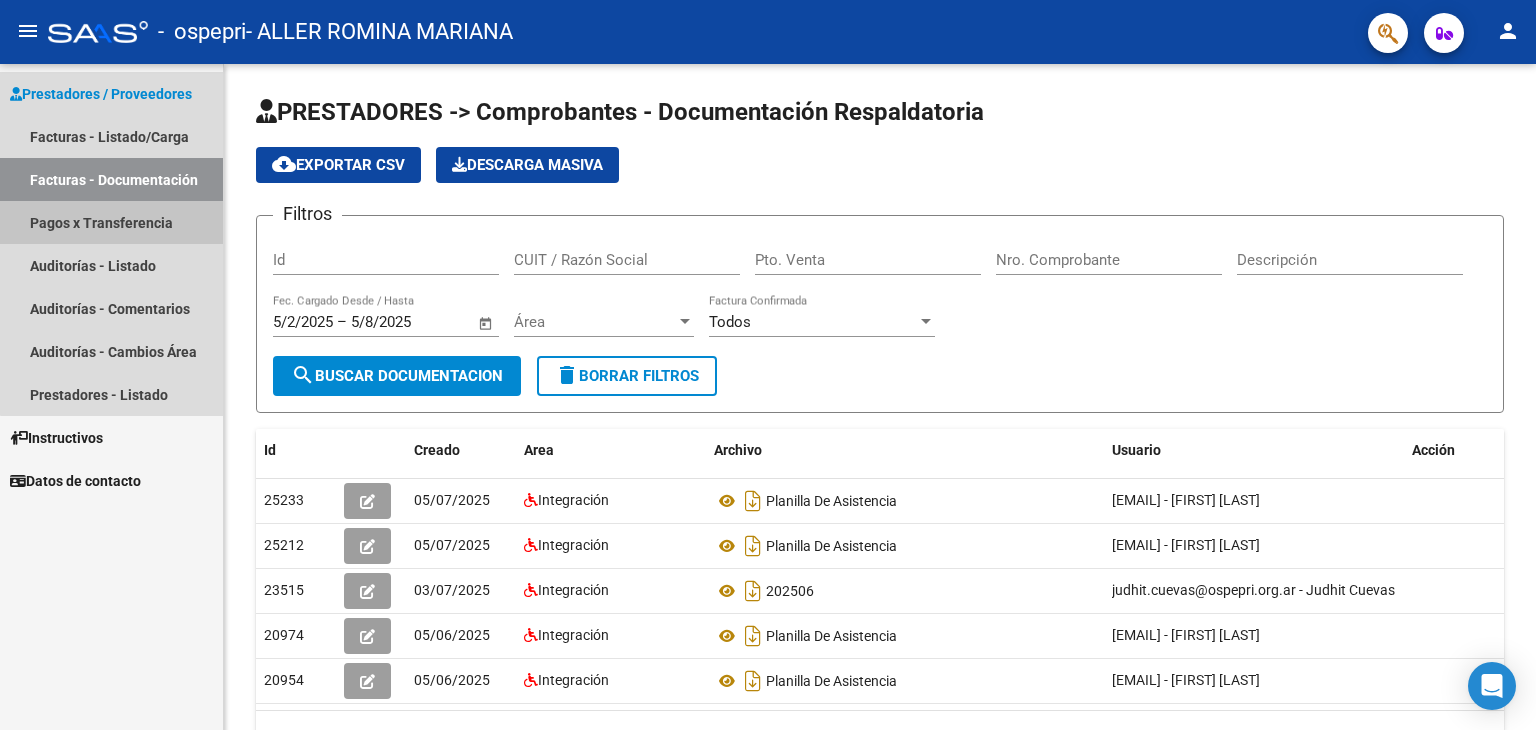 click on "Pagos x Transferencia" at bounding box center [111, 222] 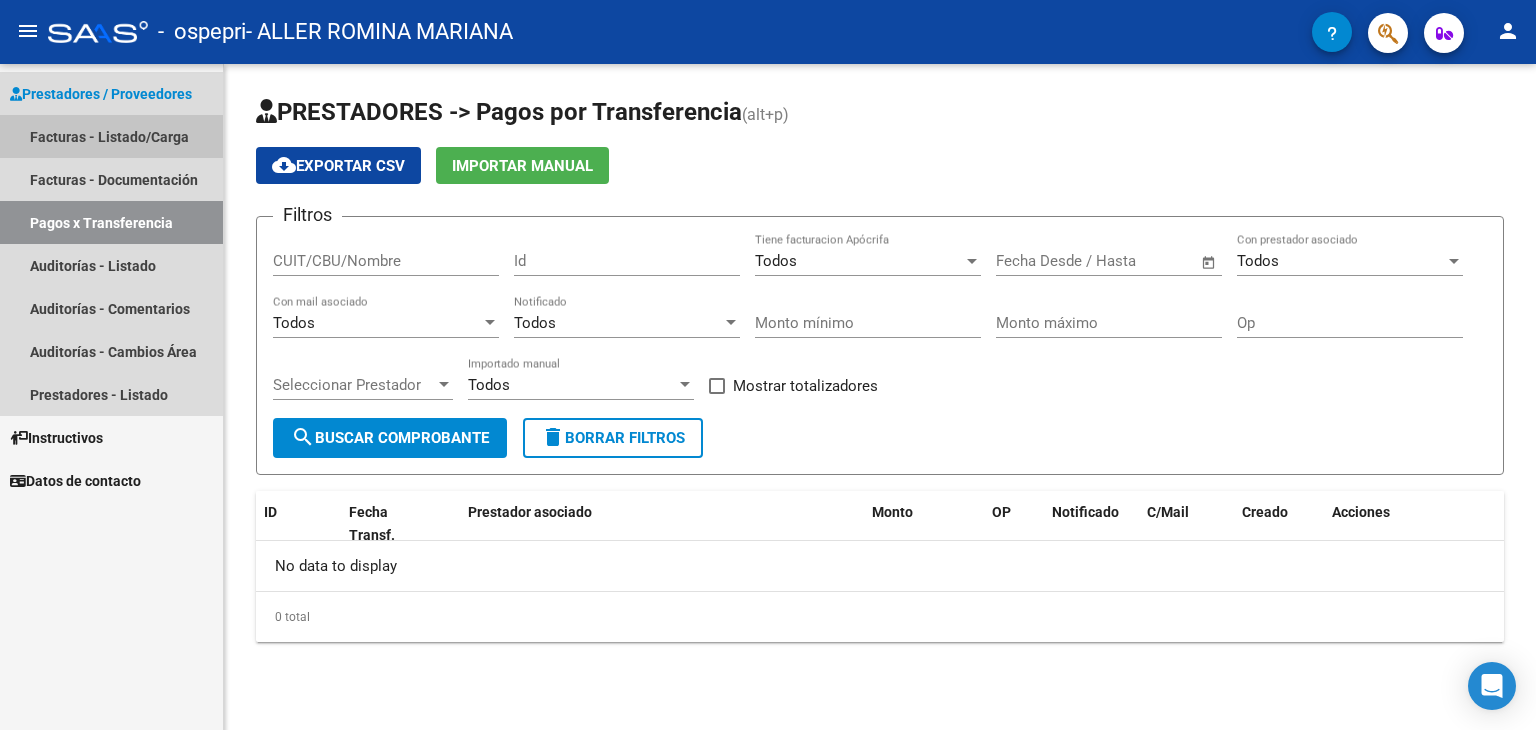 click on "Facturas - Listado/Carga" at bounding box center (111, 136) 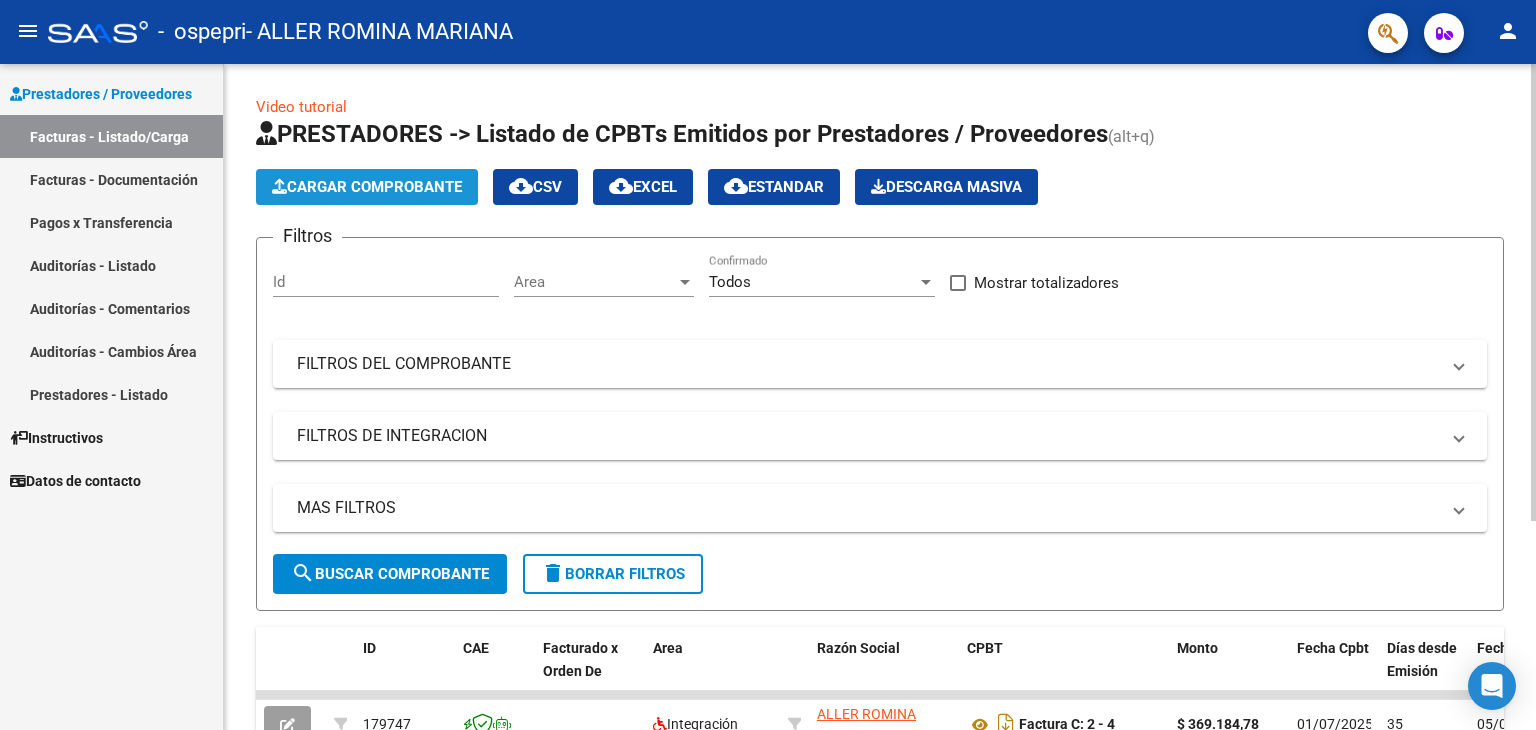 click on "Cargar Comprobante" 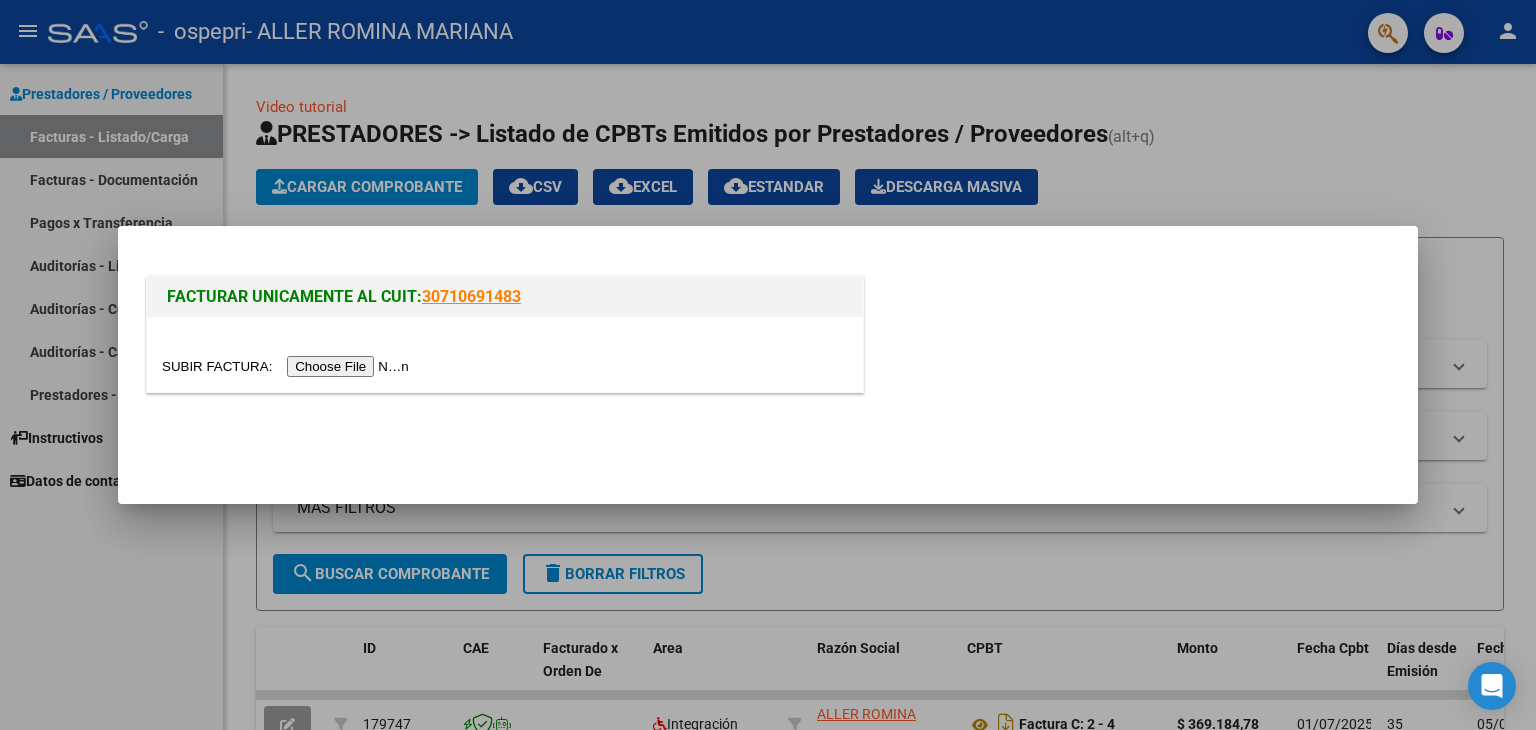 click at bounding box center (288, 366) 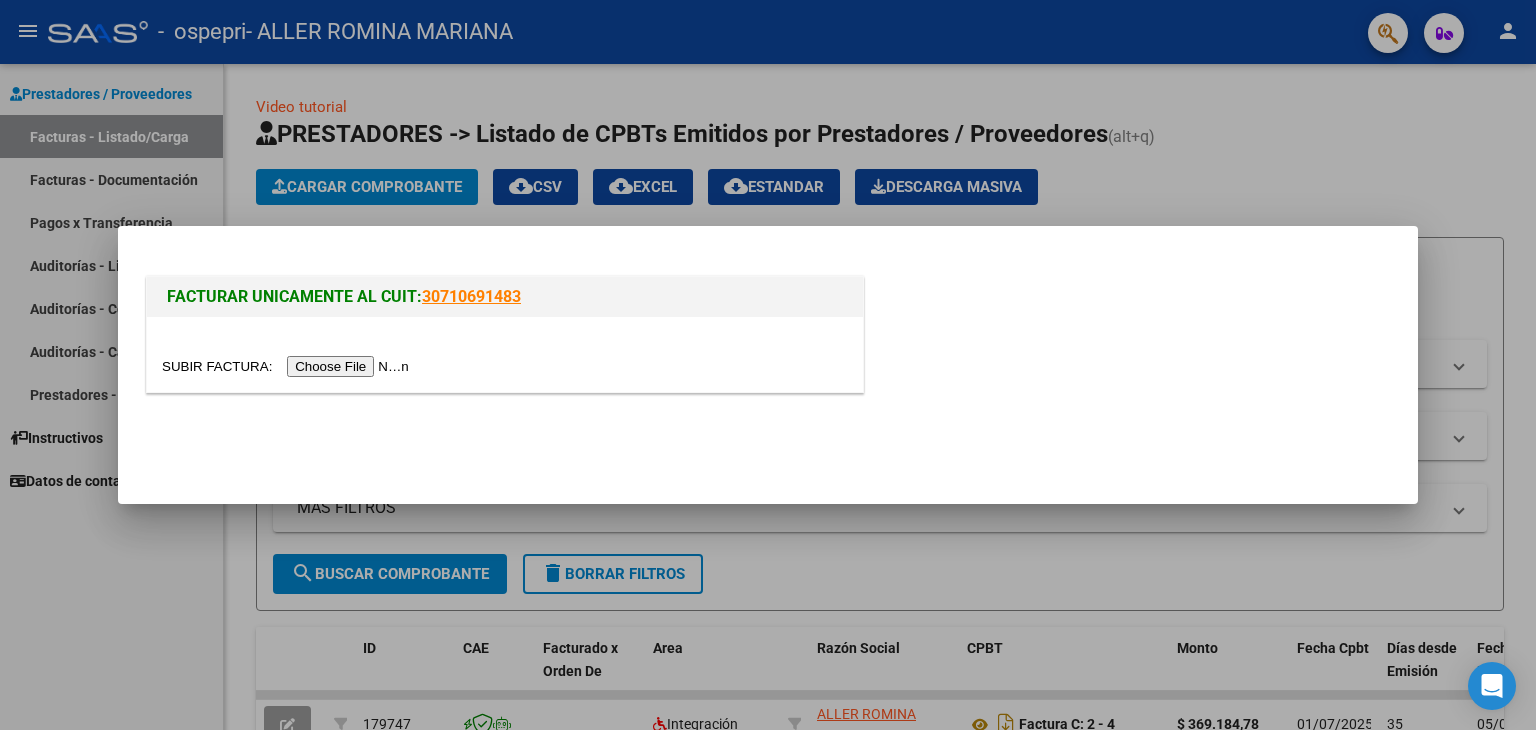 click at bounding box center [288, 366] 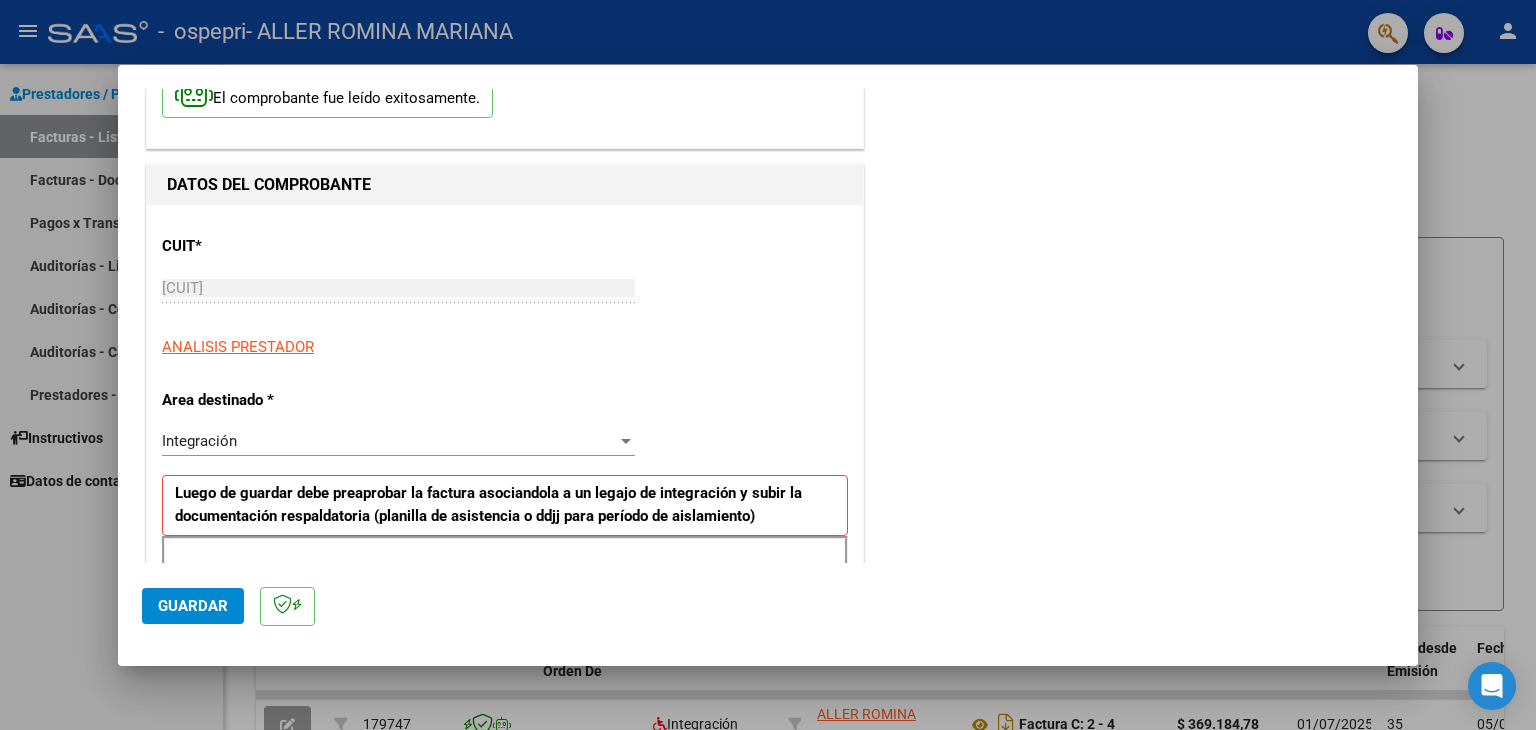 scroll, scrollTop: 168, scrollLeft: 0, axis: vertical 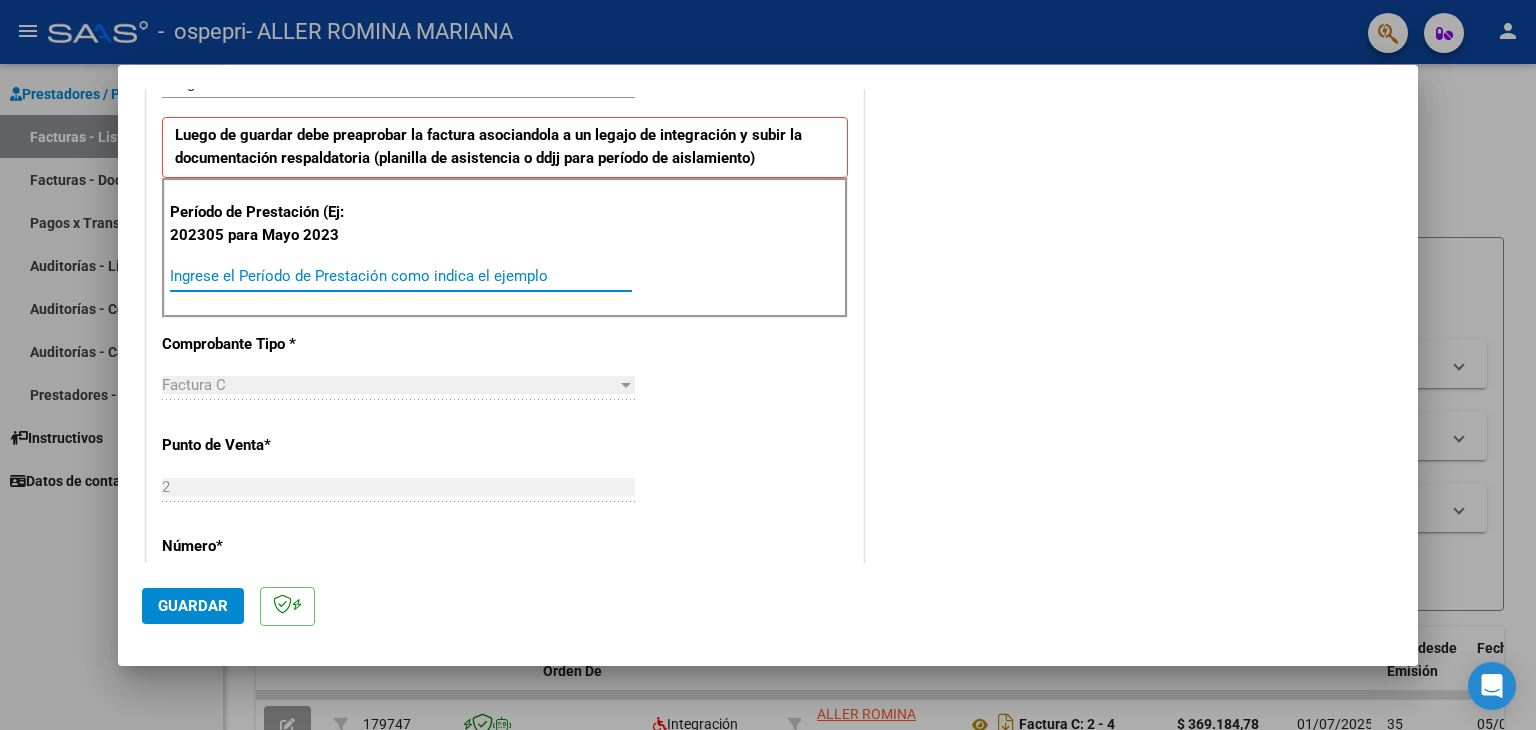 click on "Ingrese el Período de Prestación como indica el ejemplo" at bounding box center (401, 276) 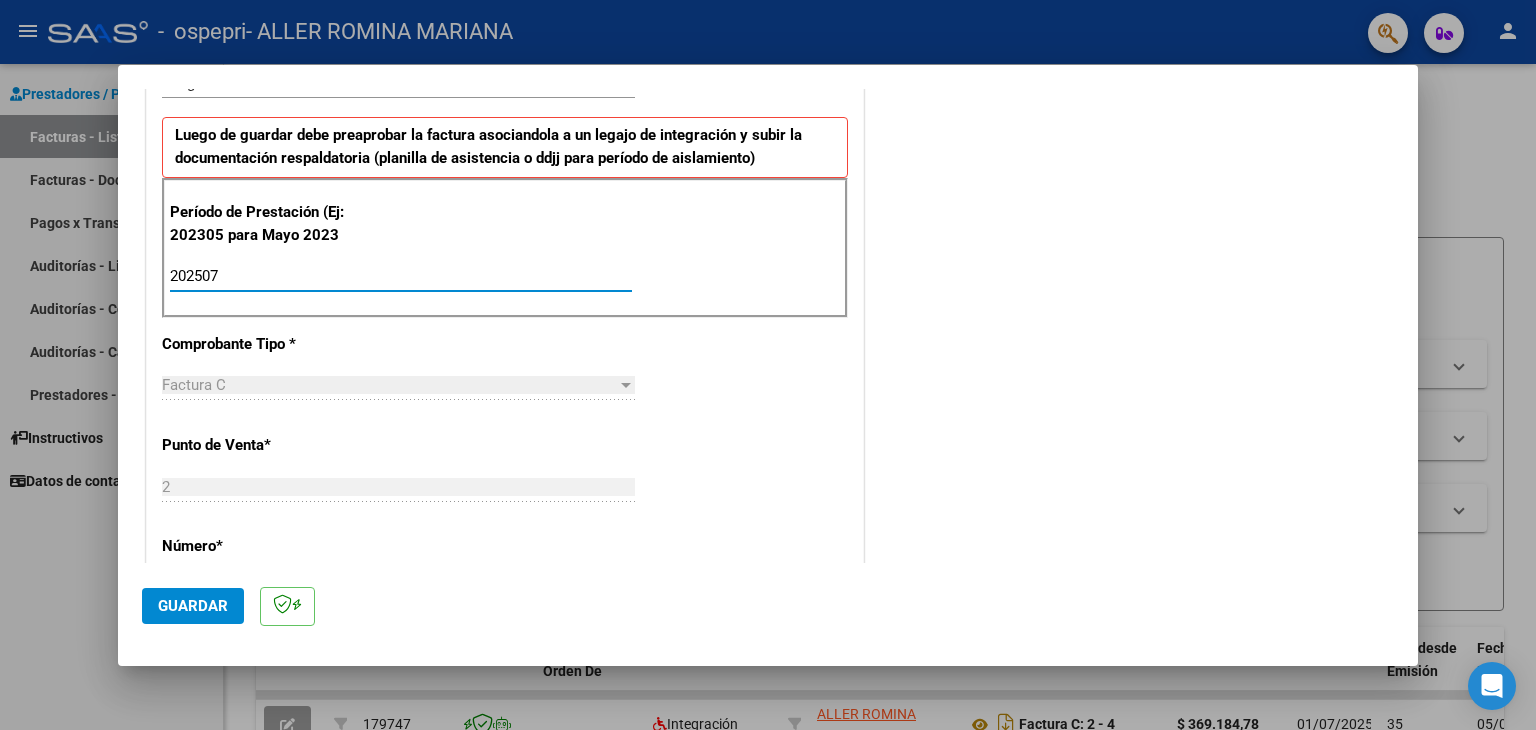 type on "202507" 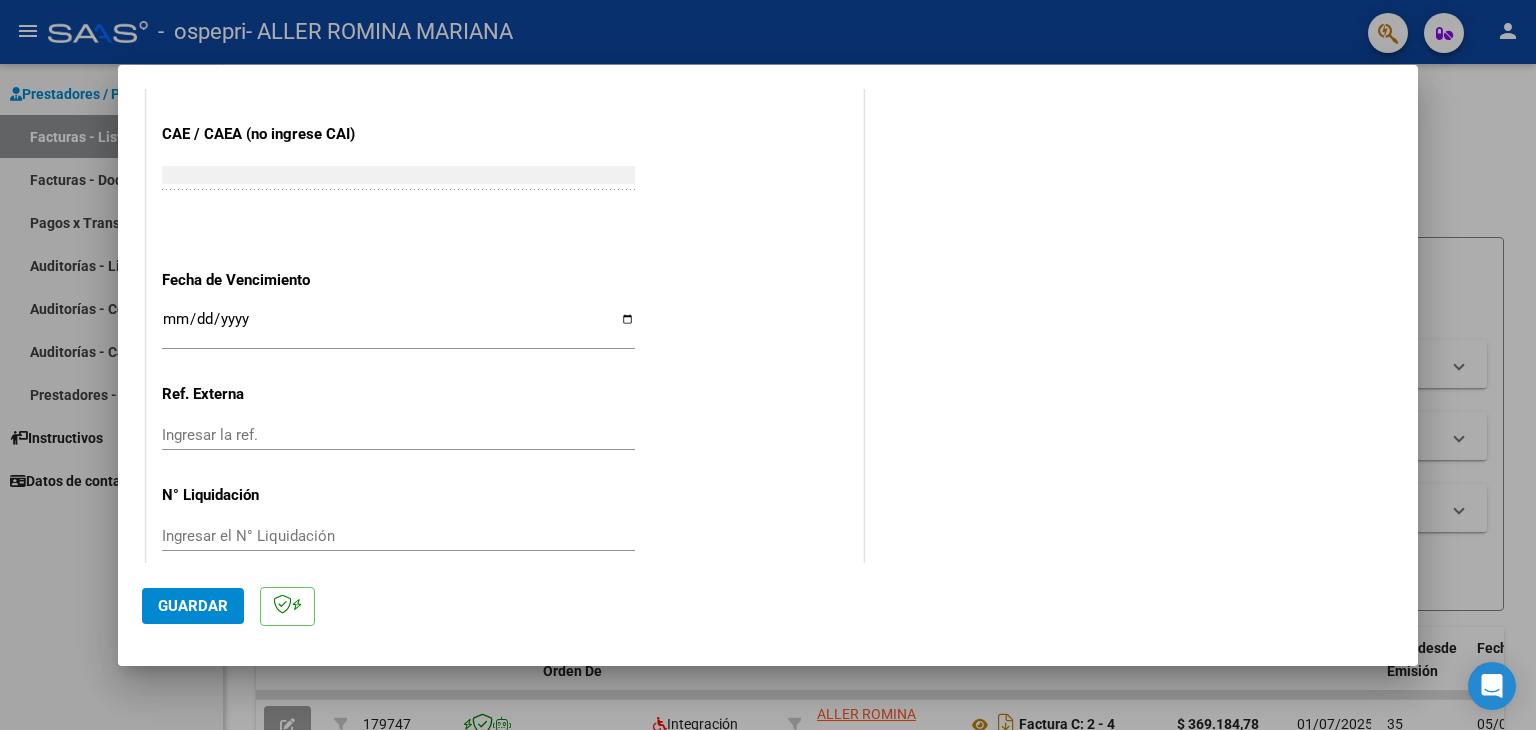 scroll, scrollTop: 1245, scrollLeft: 0, axis: vertical 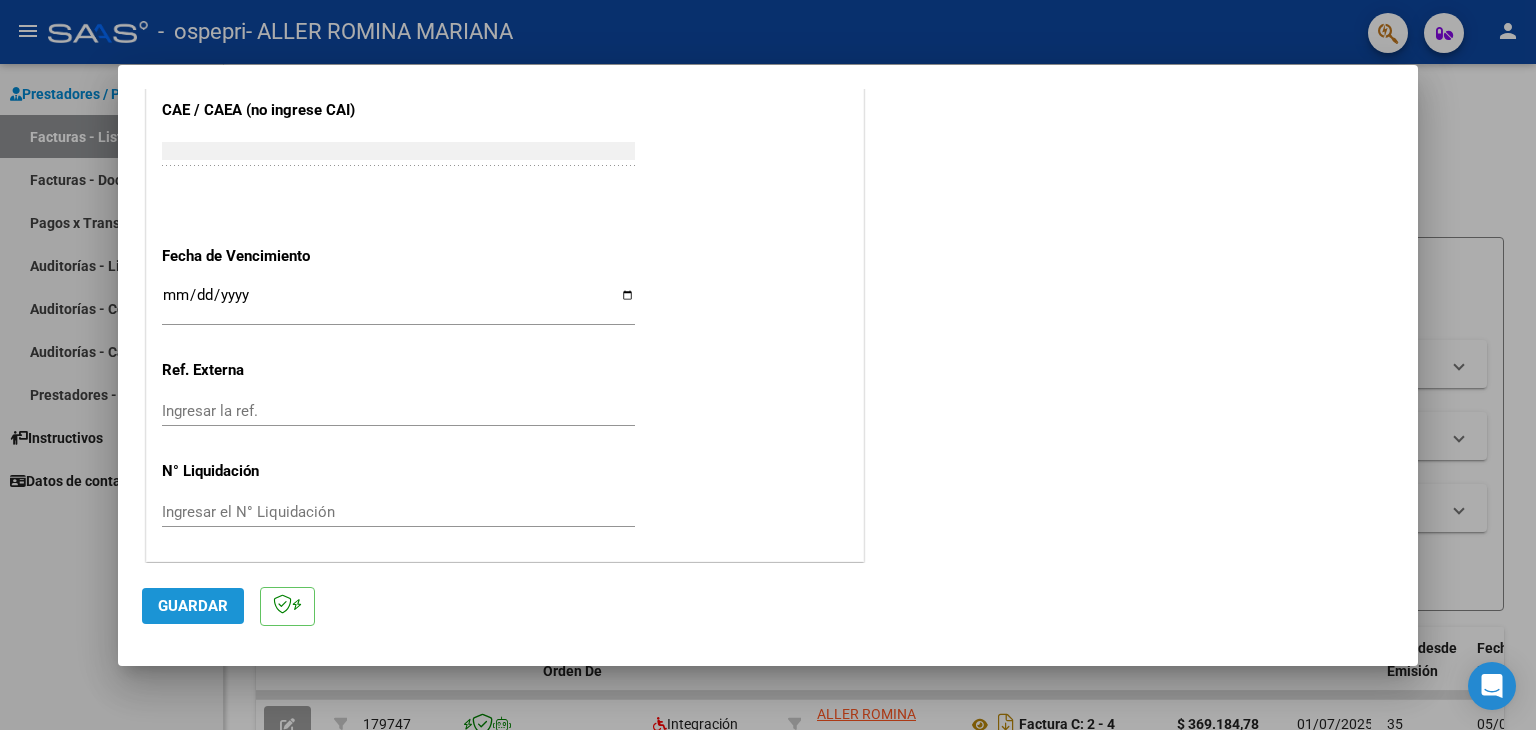click on "Guardar" 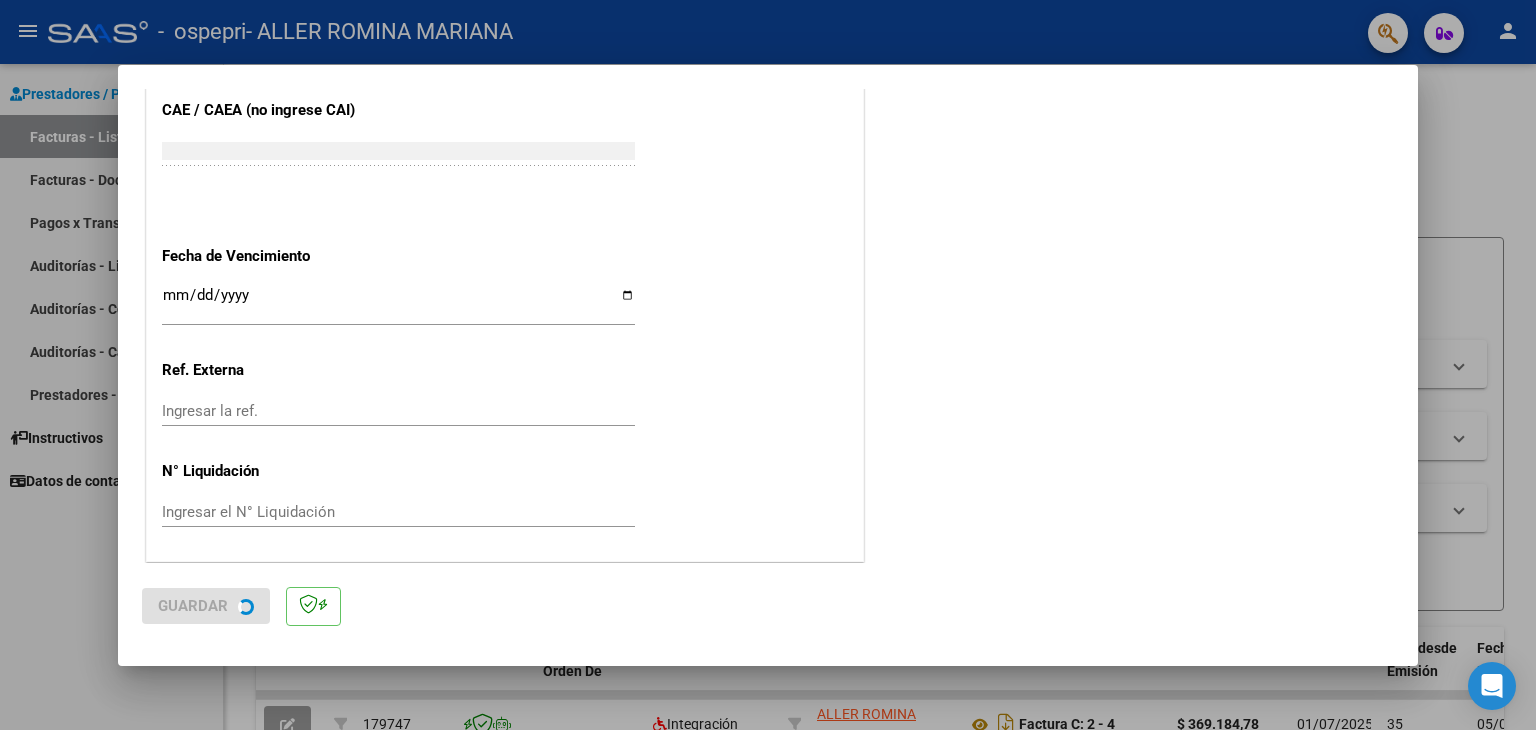 scroll, scrollTop: 0, scrollLeft: 0, axis: both 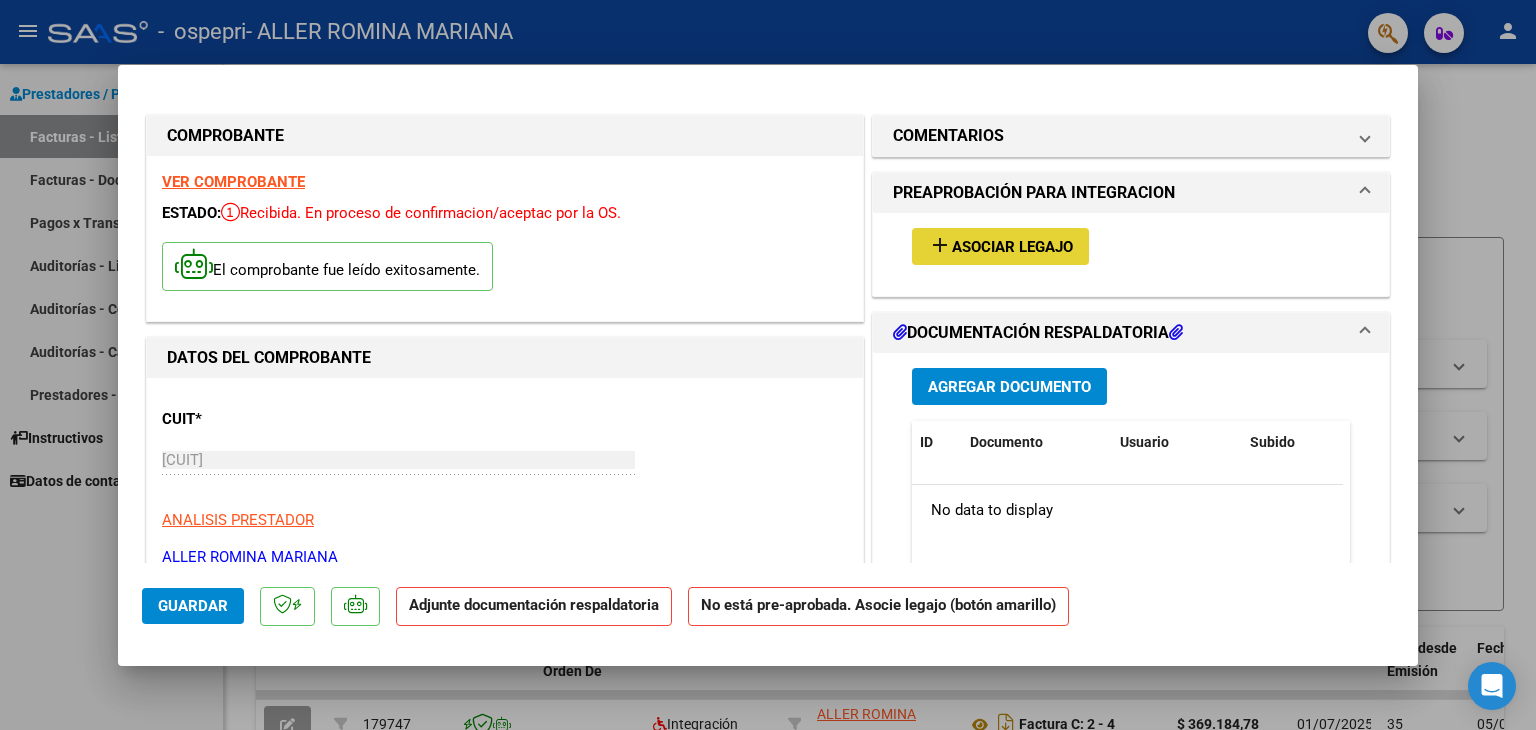 click on "add Asociar Legajo" at bounding box center [1000, 246] 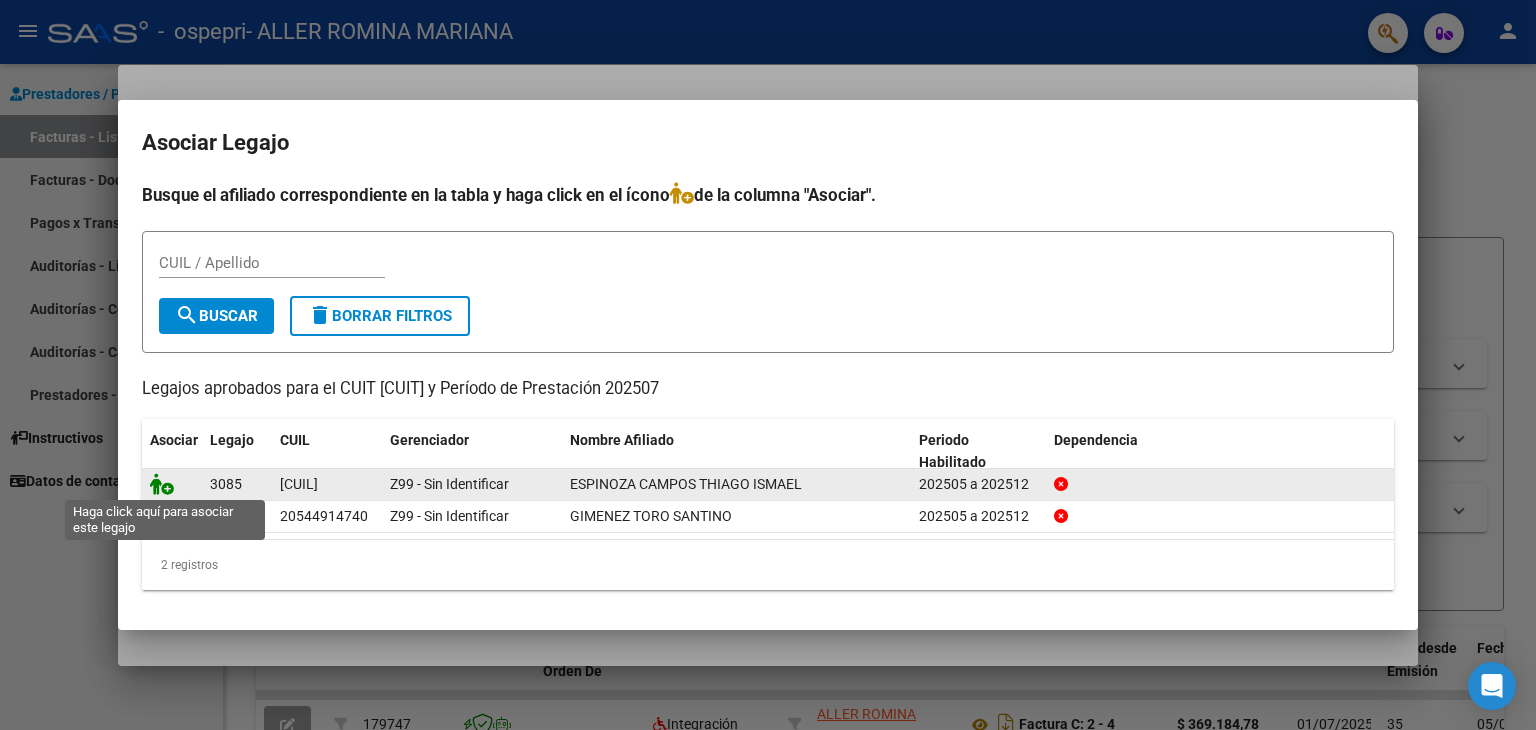 click 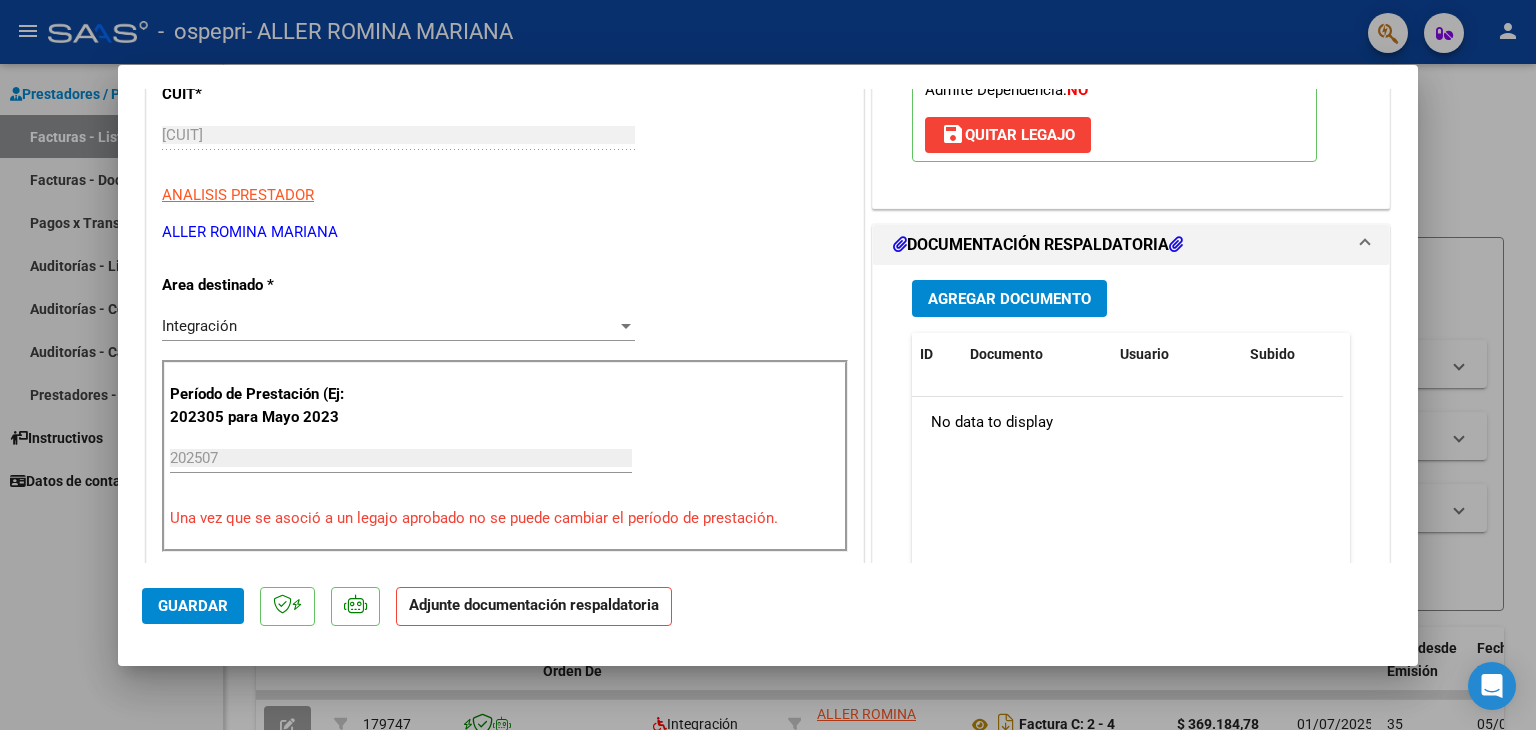 scroll, scrollTop: 332, scrollLeft: 0, axis: vertical 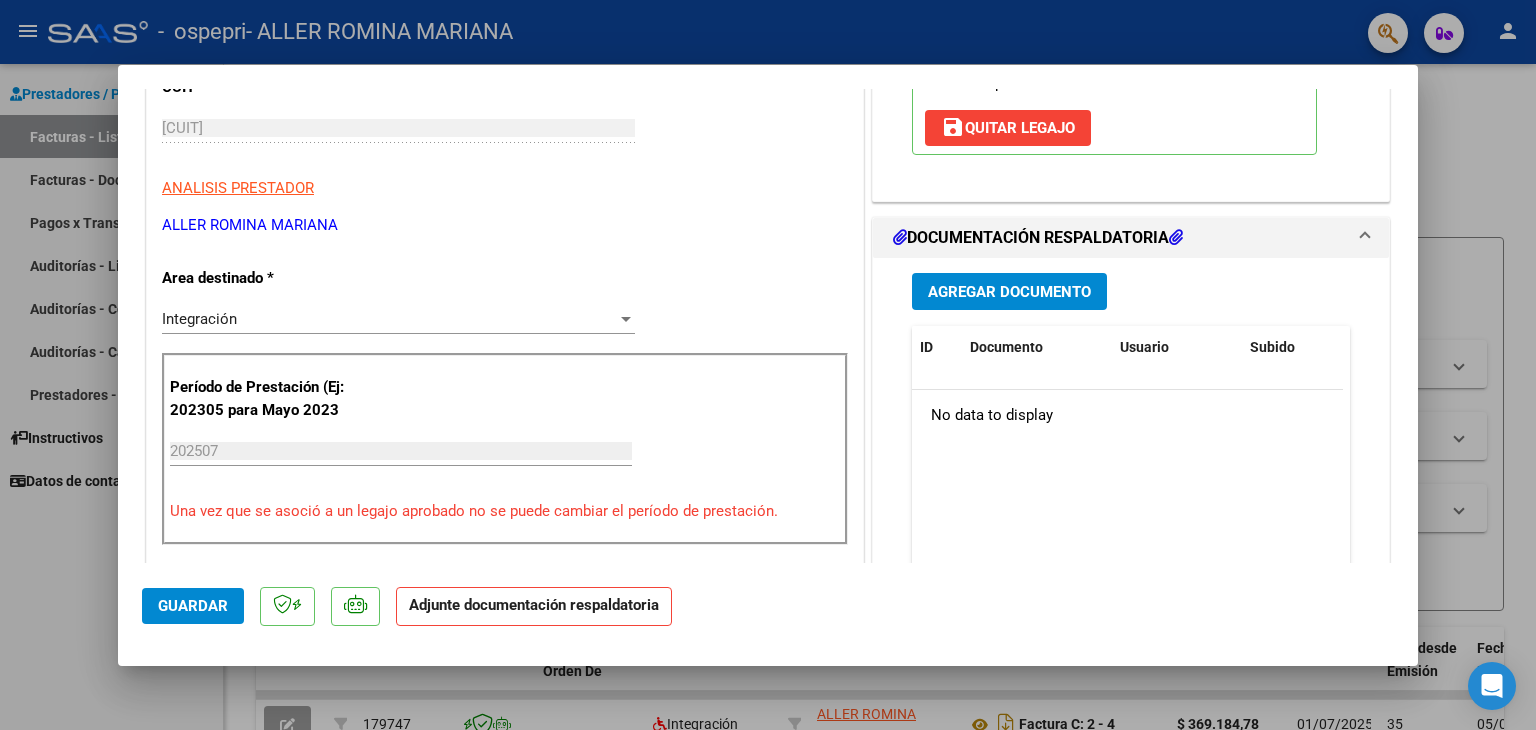 click on "Agregar Documento" at bounding box center (1009, 292) 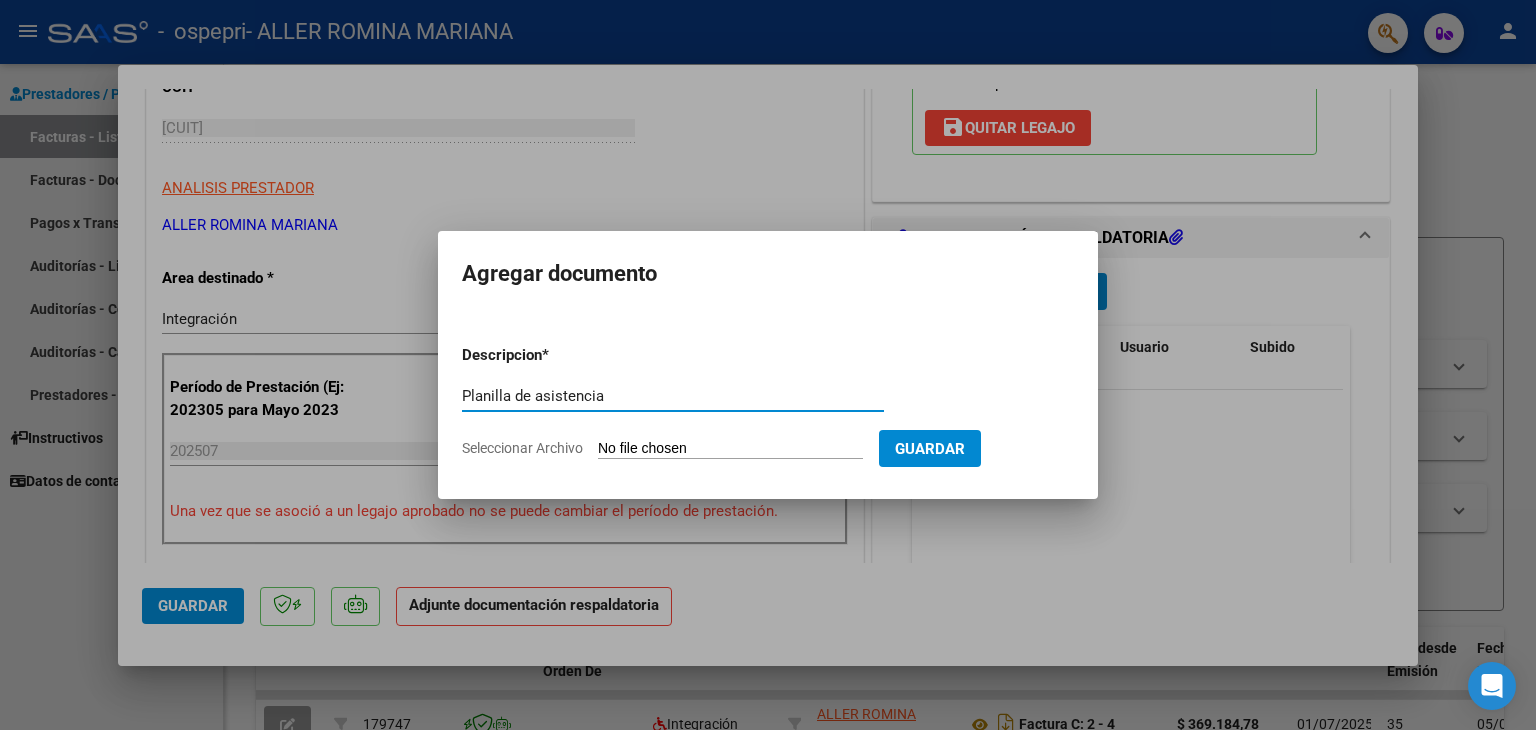 type on "Planilla de asistencia" 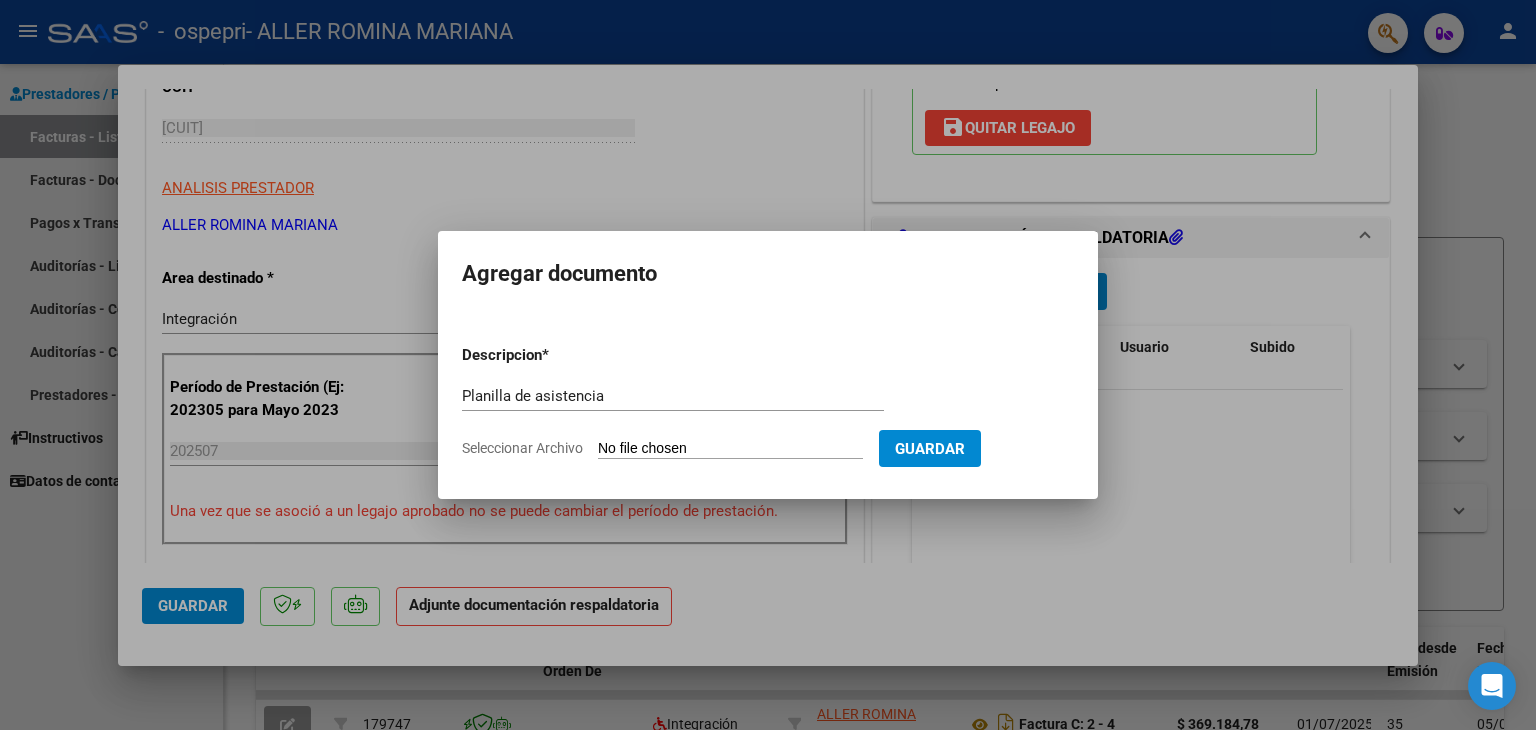 click on "Seleccionar Archivo" at bounding box center (730, 449) 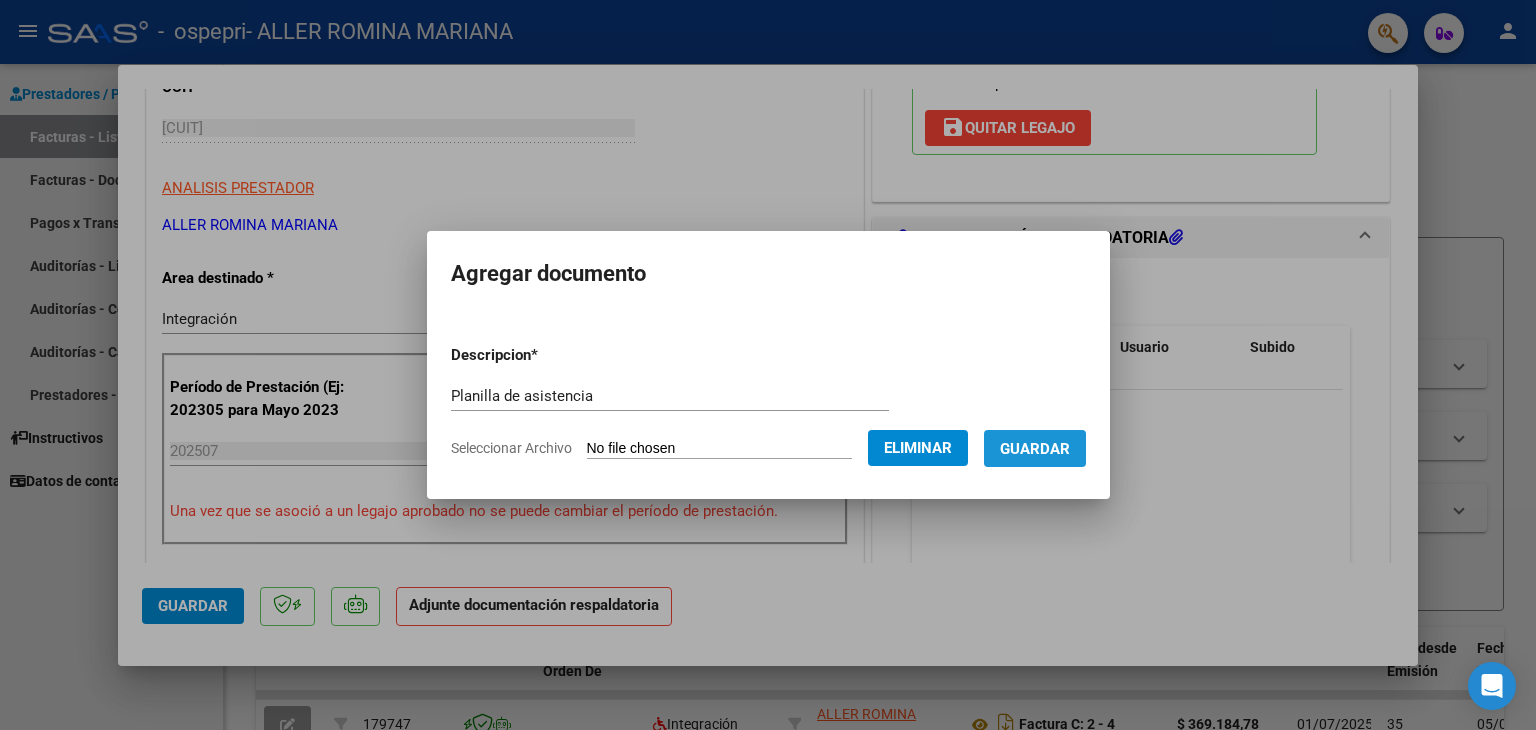 click on "Guardar" at bounding box center [1035, 449] 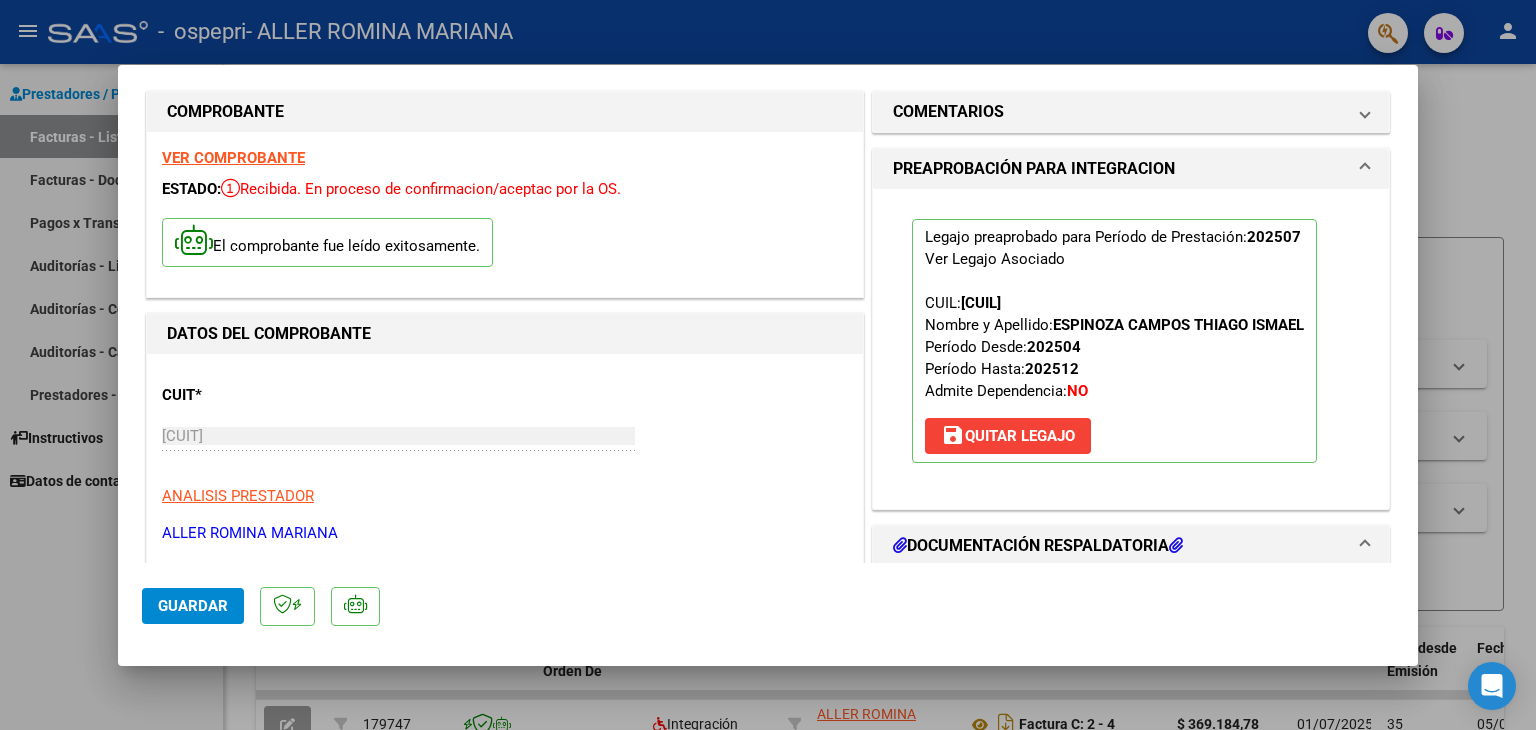 scroll, scrollTop: 28, scrollLeft: 0, axis: vertical 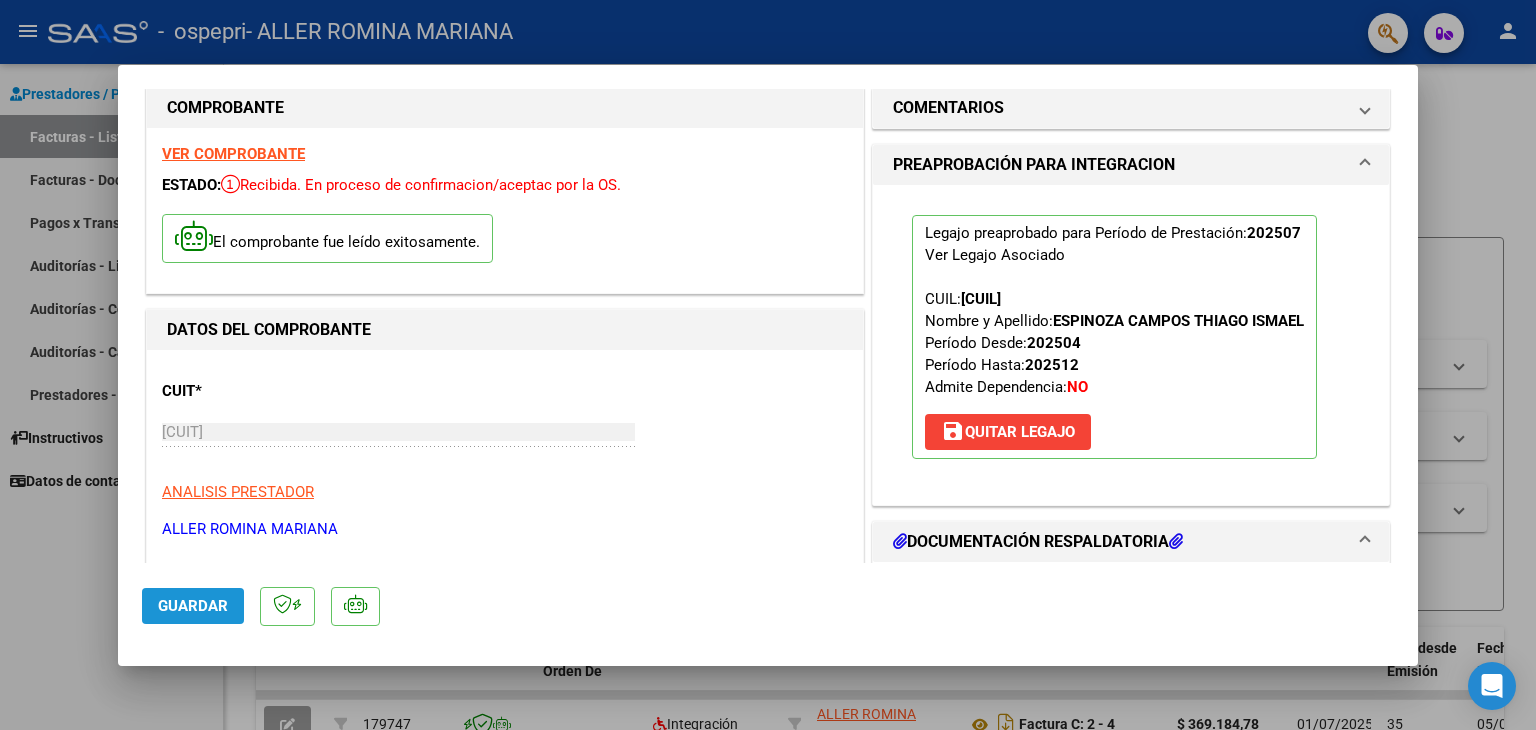 click on "Guardar" 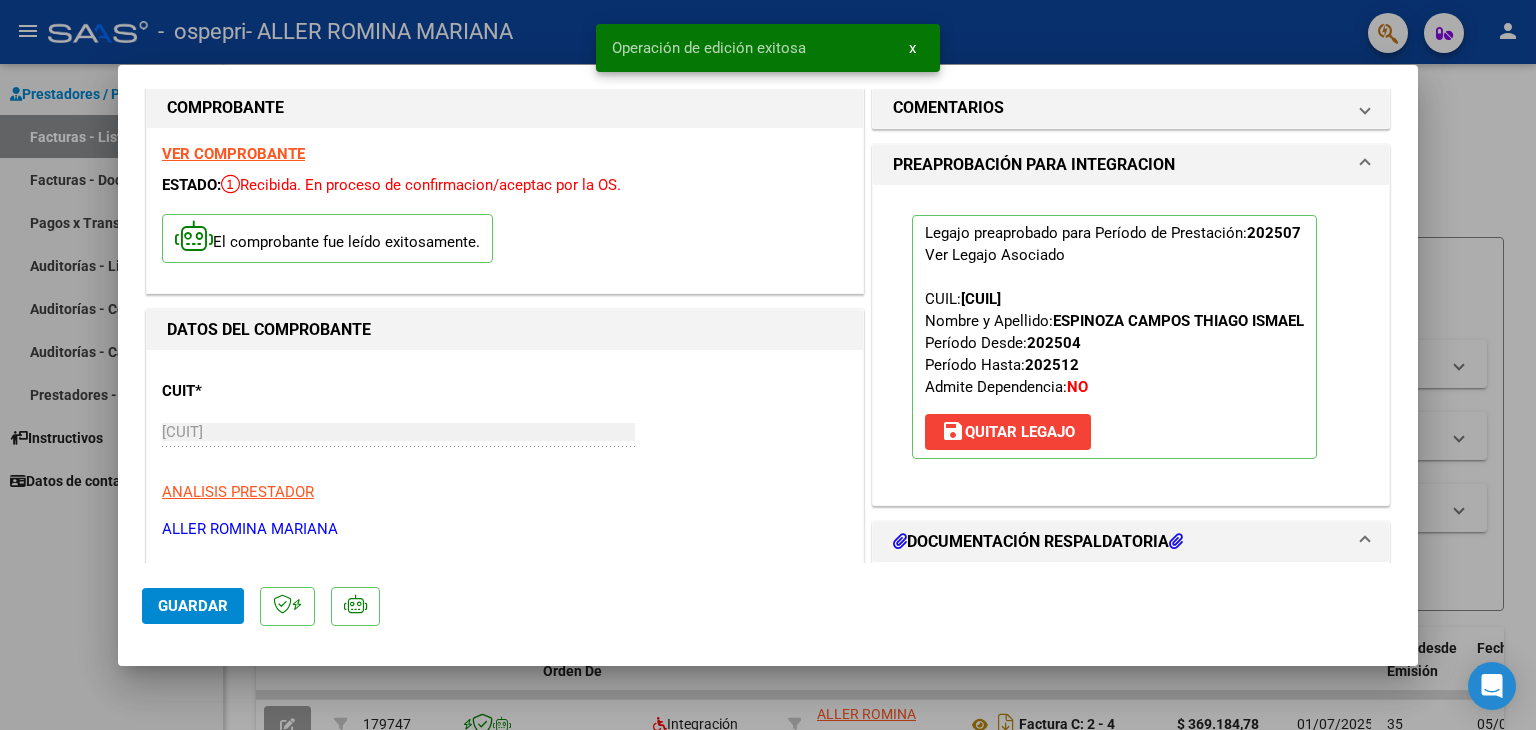click at bounding box center (768, 365) 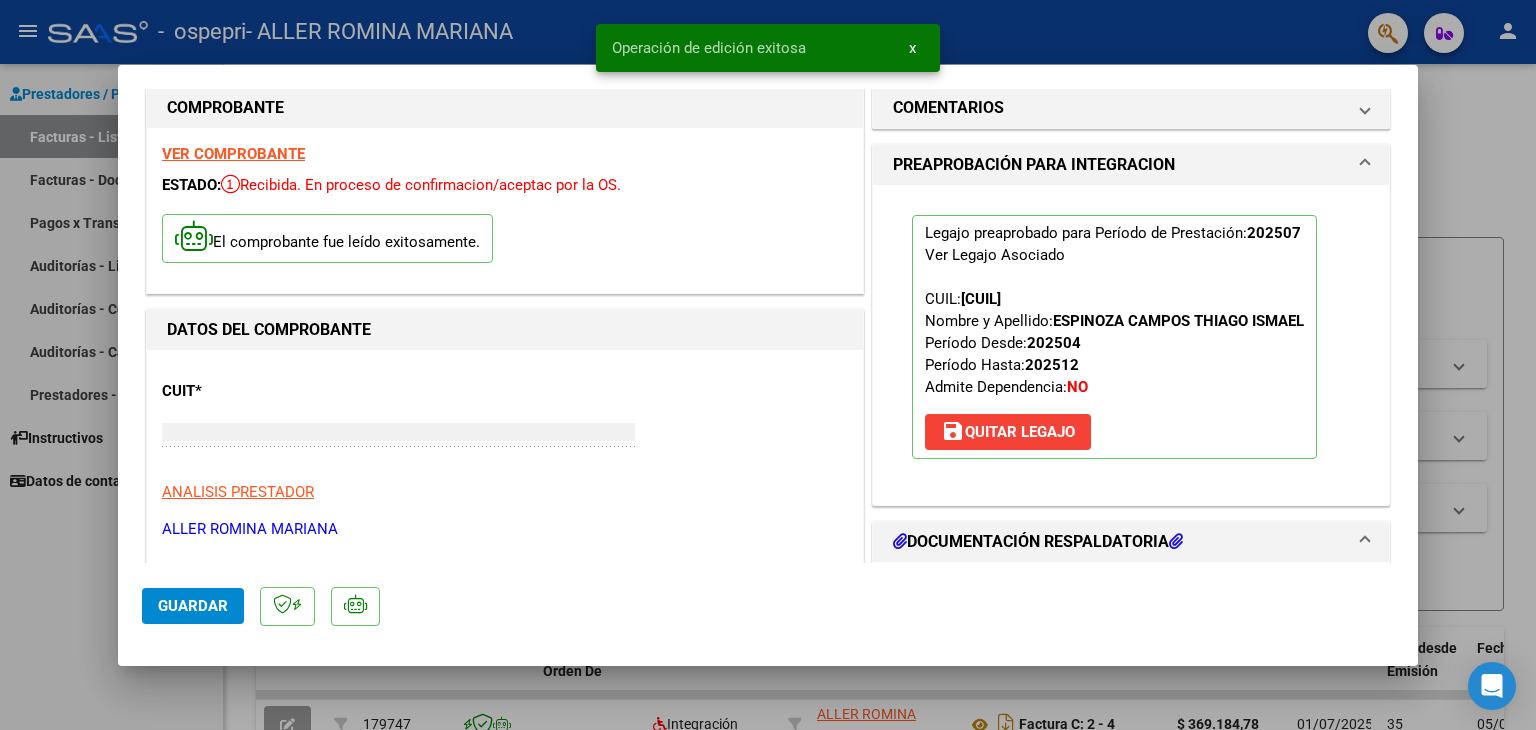 type 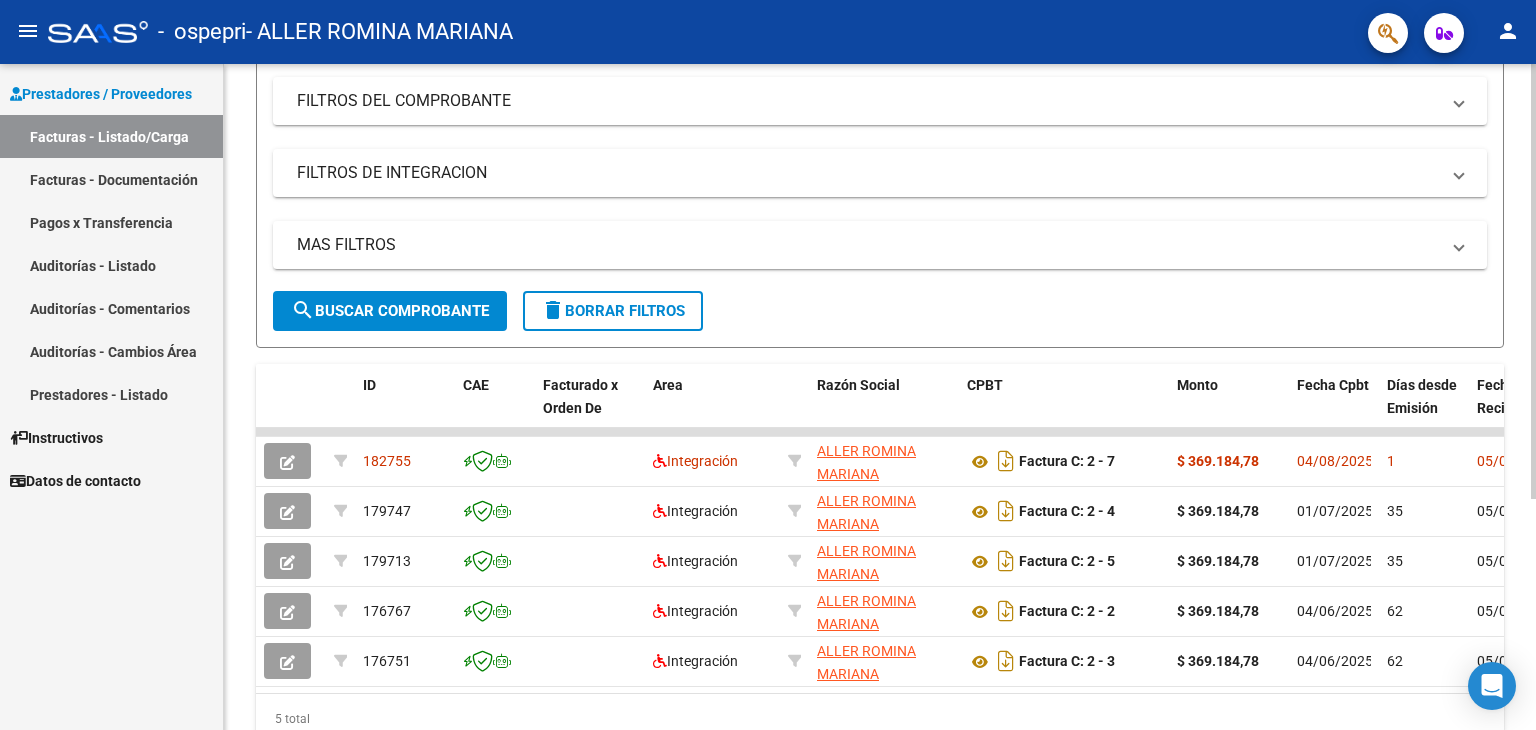 scroll, scrollTop: 353, scrollLeft: 0, axis: vertical 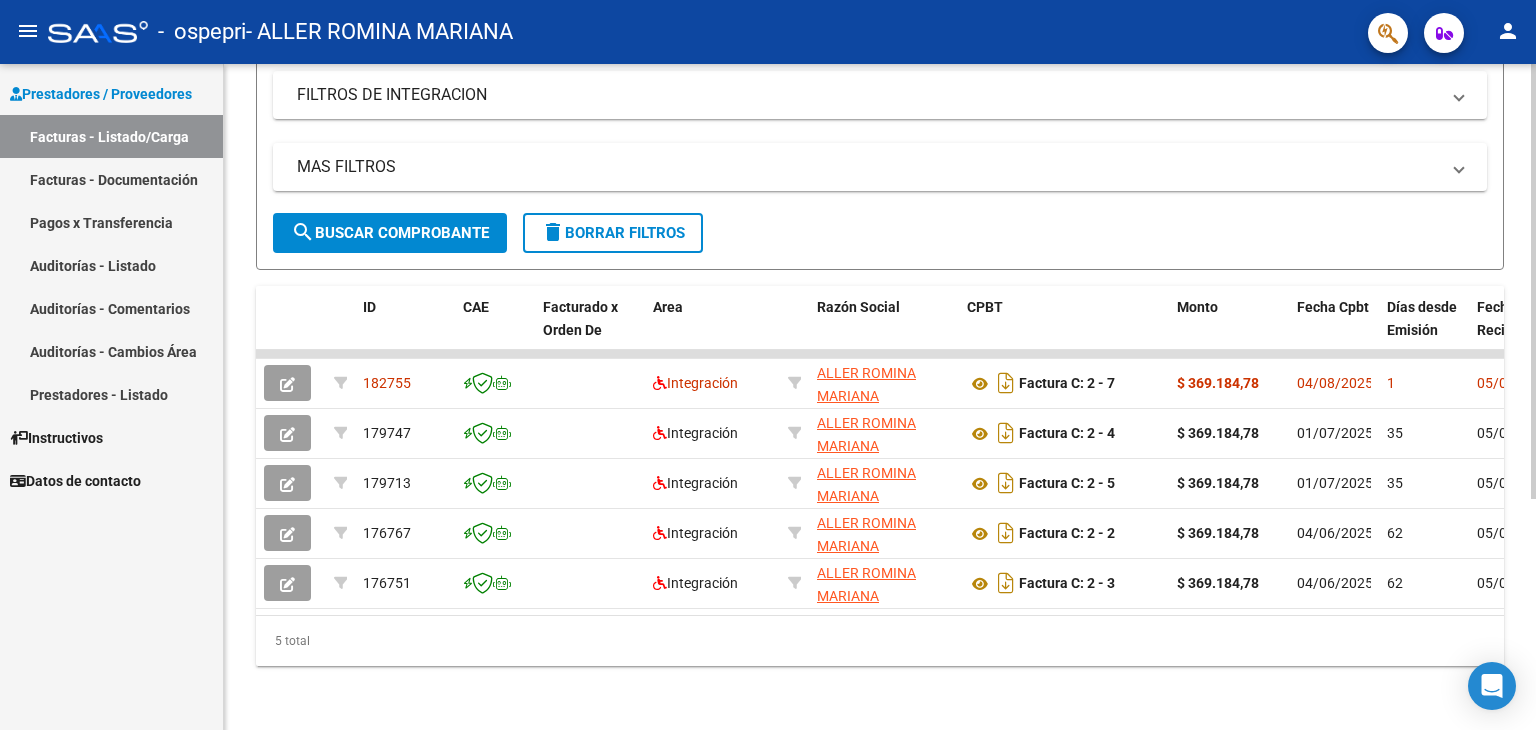 click on "Video tutorial   PRESTADORES -> Listado de CPBTs Emitidos por Prestadores / Proveedores (alt+q)   Cargar Comprobante
cloud_download  CSV  cloud_download  EXCEL  cloud_download  Estandar   Descarga Masiva
Filtros Id Area Area Todos Confirmado   Mostrar totalizadores   FILTROS DEL COMPROBANTE  Comprobante Tipo Comprobante Tipo Start date – End date Fec. Comprobante Desde / Hasta Días Emisión Desde(cant. días) Días Emisión Hasta(cant. días) CUIT / Razón Social Pto. Venta Nro. Comprobante Código SSS CAE Válido CAE Válido Todos Cargado Módulo Hosp. Todos Tiene facturacion Apócrifa Hospital Refes  FILTROS DE INTEGRACION  Período De Prestación Campos del Archivo de Rendición Devuelto x SSS (dr_envio) Todos Rendido x SSS (dr_envio) Tipo de Registro Tipo de Registro Período Presentación Período Presentación Campos del Legajo Asociado (preaprobación) Afiliado Legajo (cuil/nombre) Todos Solo facturas preaprobadas  MAS FILTROS  Todos Con Doc. Respaldatoria Todos Con Trazabilidad Todos – – 1" 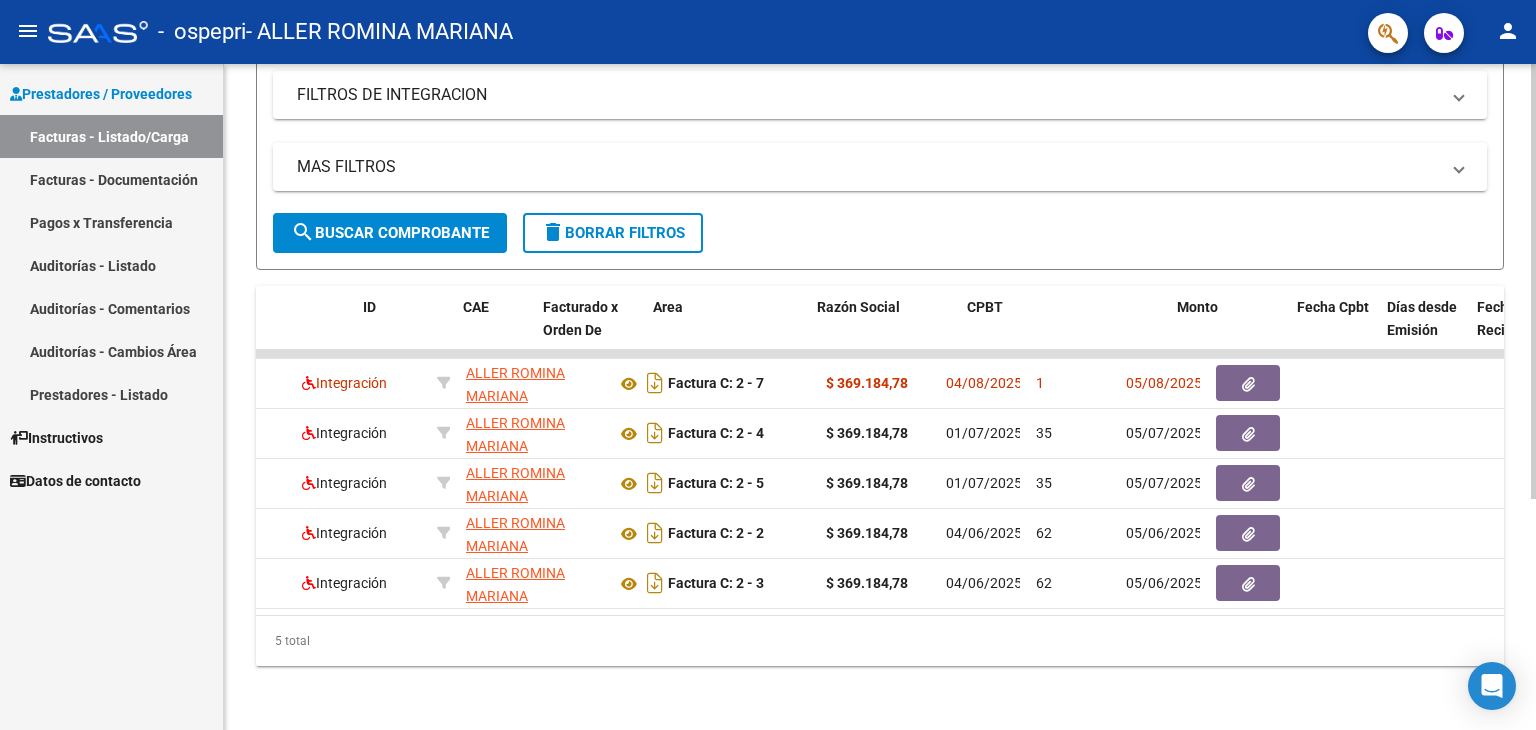 scroll, scrollTop: 0, scrollLeft: 0, axis: both 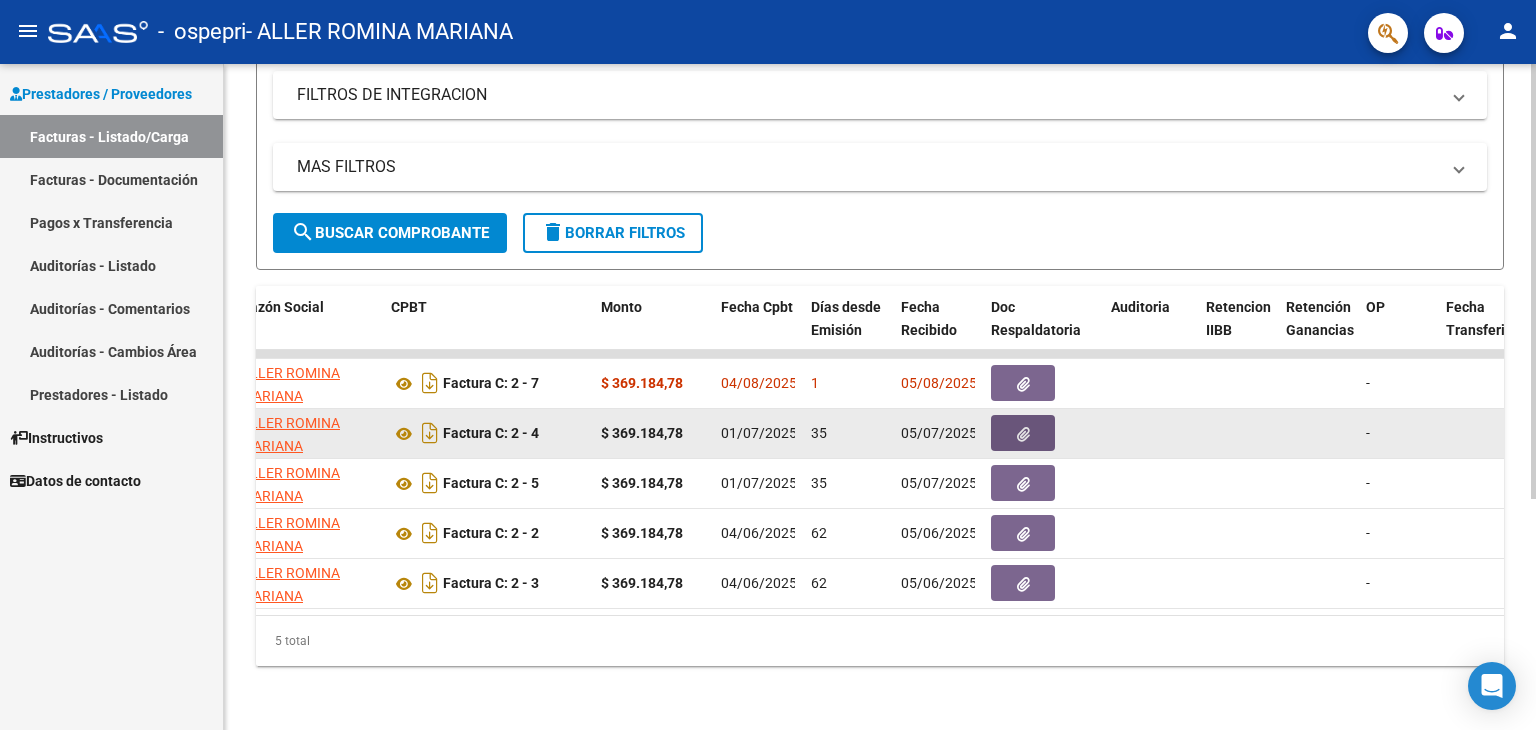 click 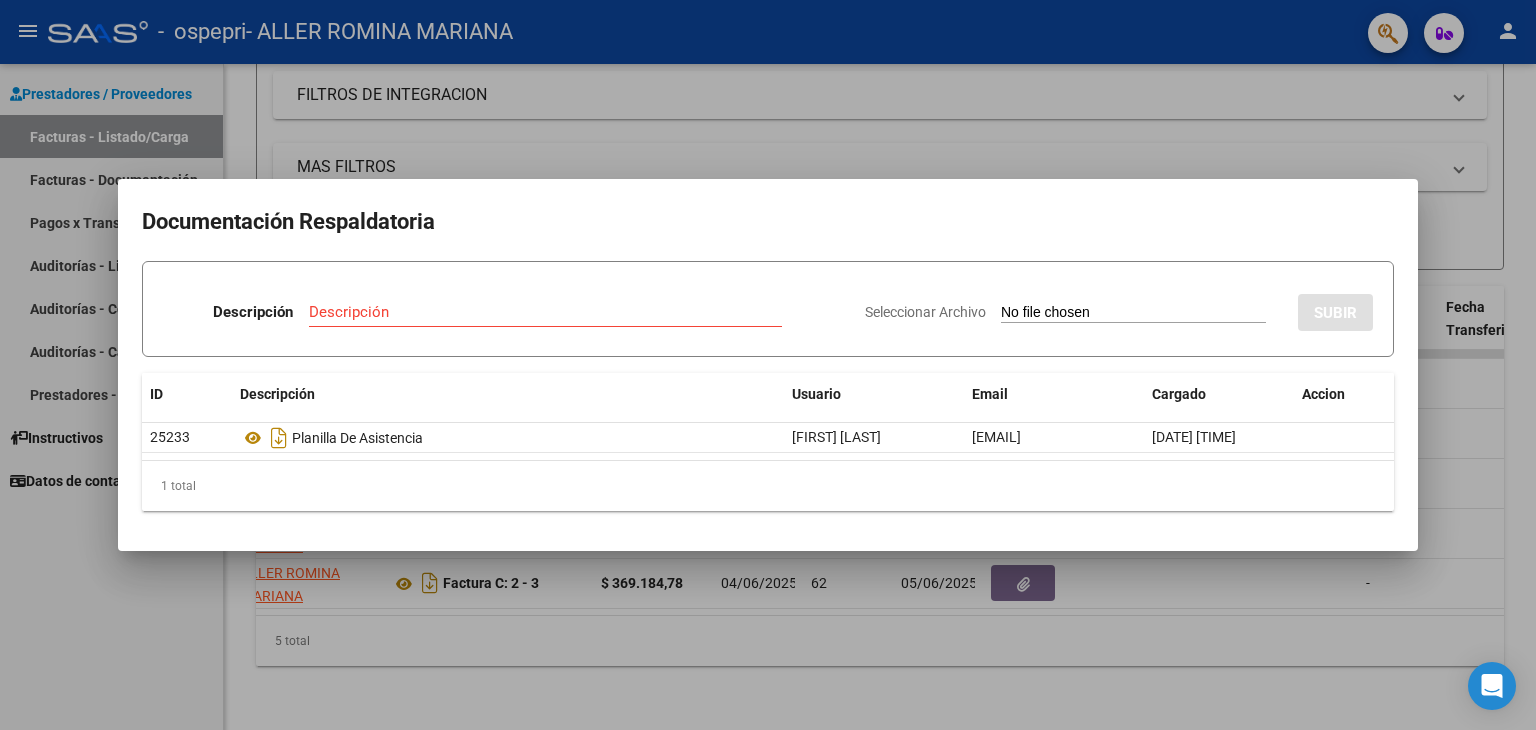 click at bounding box center [768, 365] 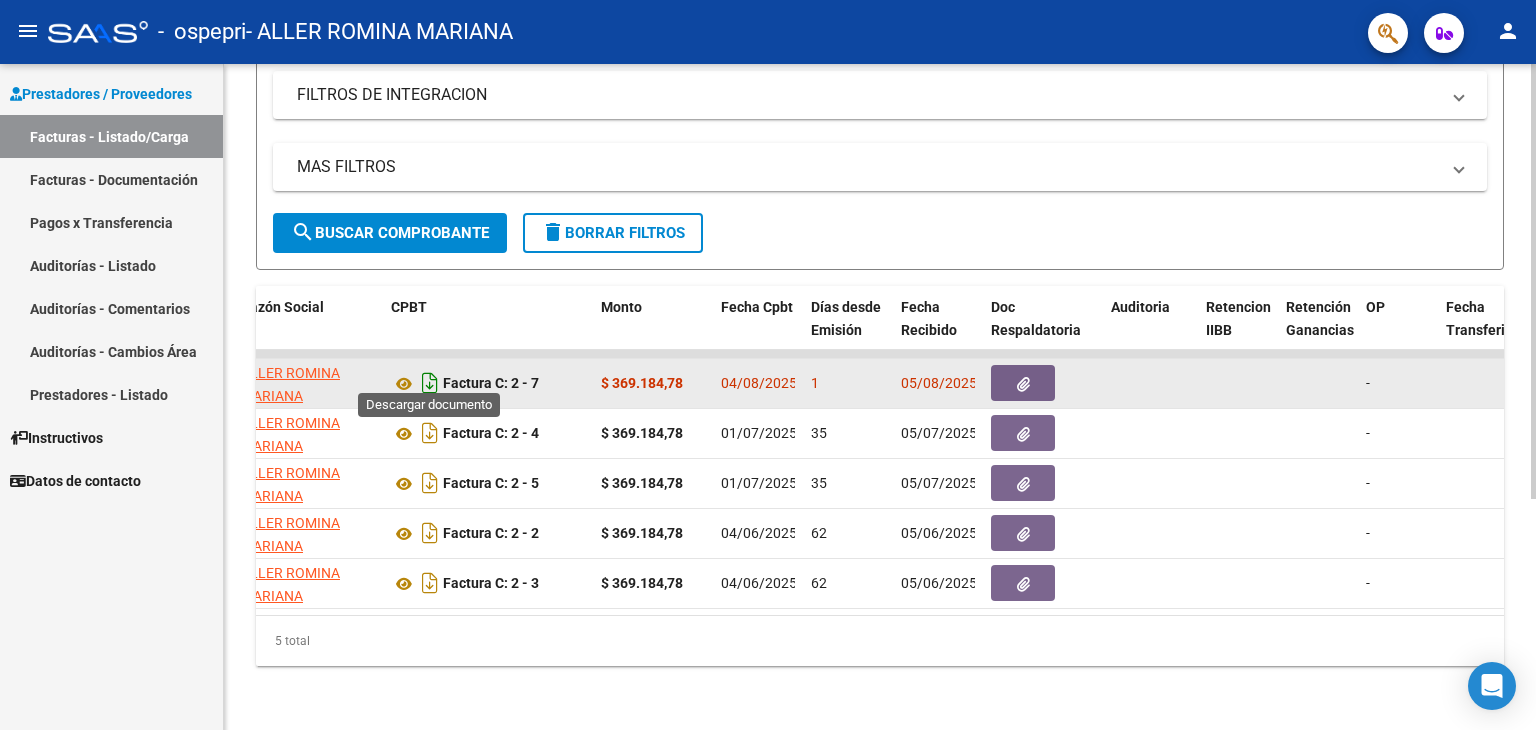 click 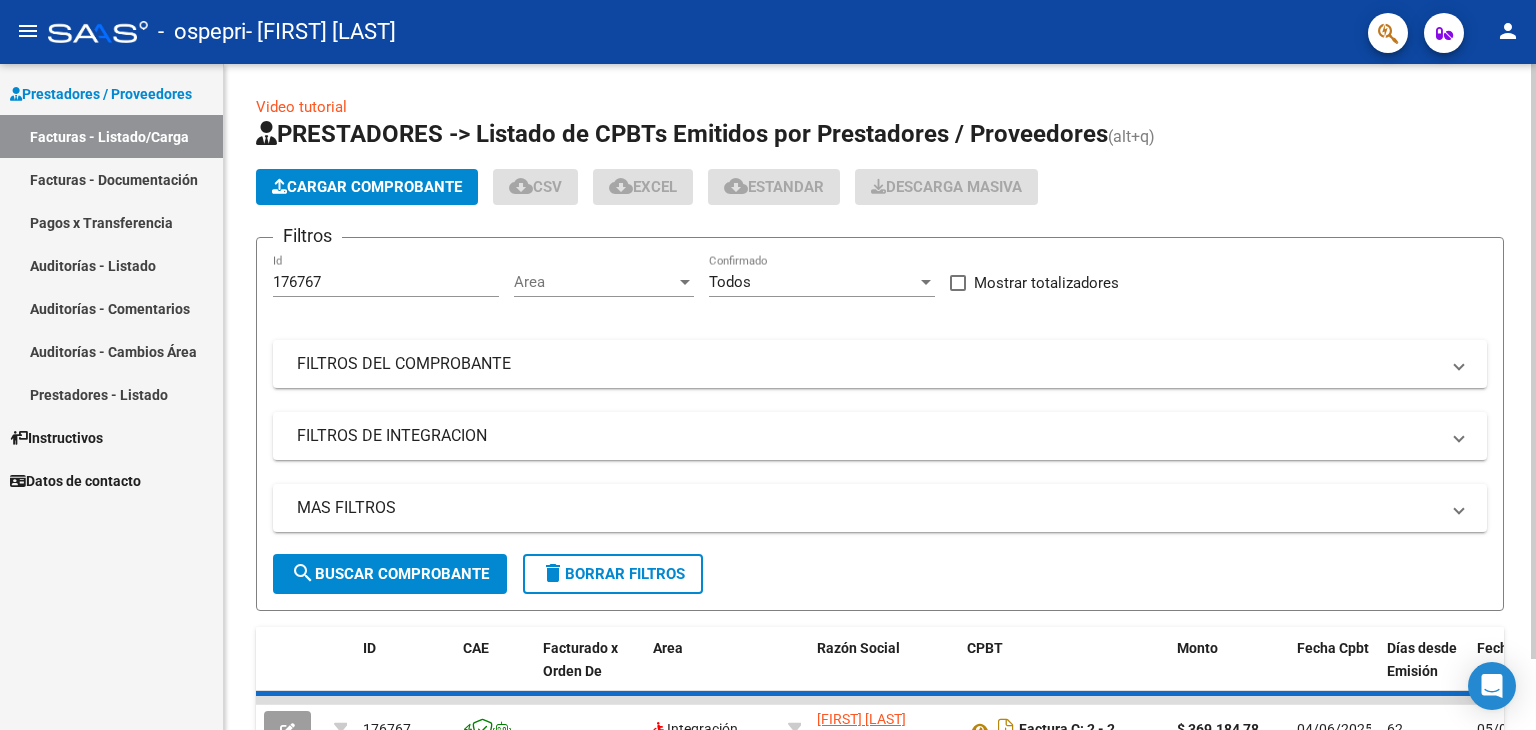 scroll, scrollTop: 0, scrollLeft: 0, axis: both 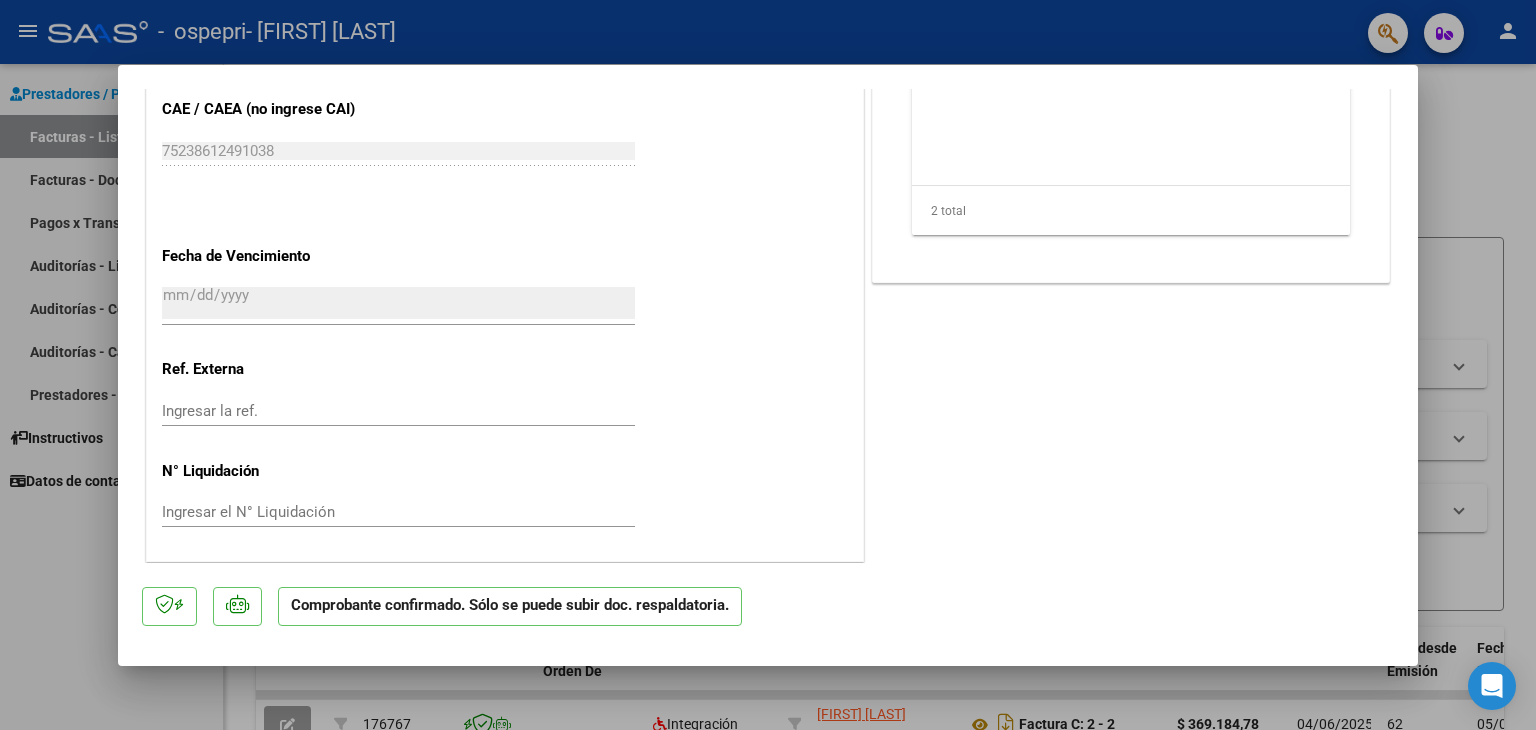 click at bounding box center (768, 365) 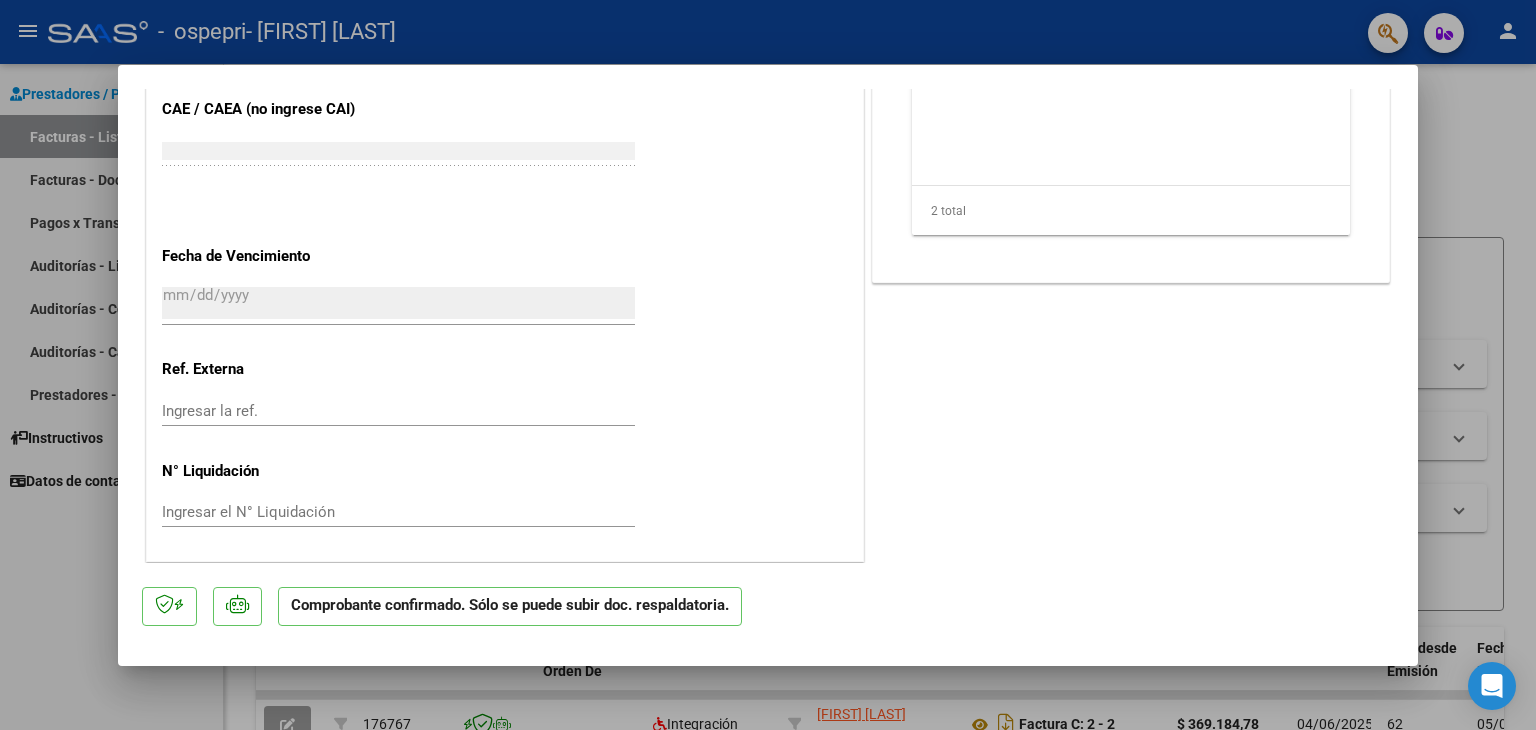 scroll, scrollTop: 0, scrollLeft: 0, axis: both 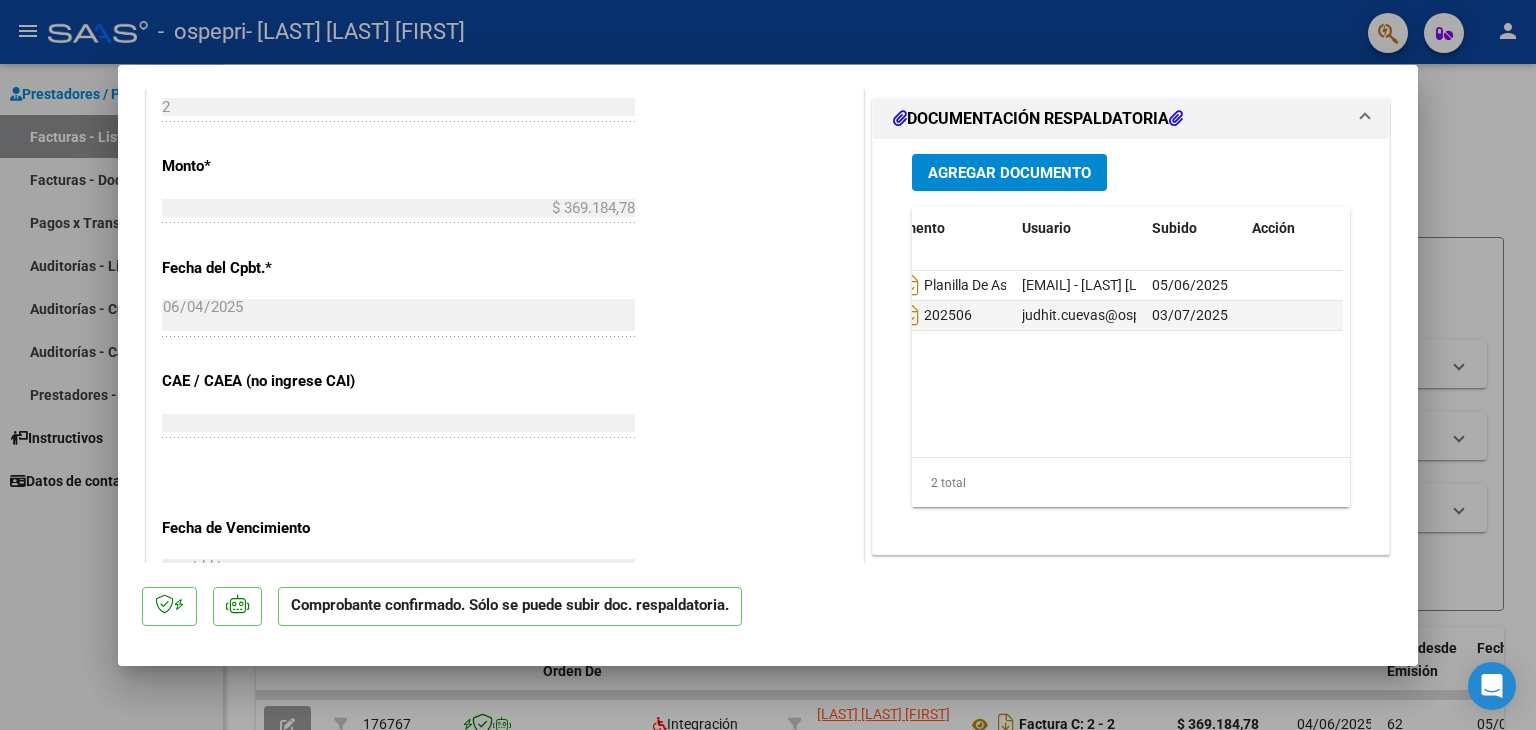 click at bounding box center (768, 365) 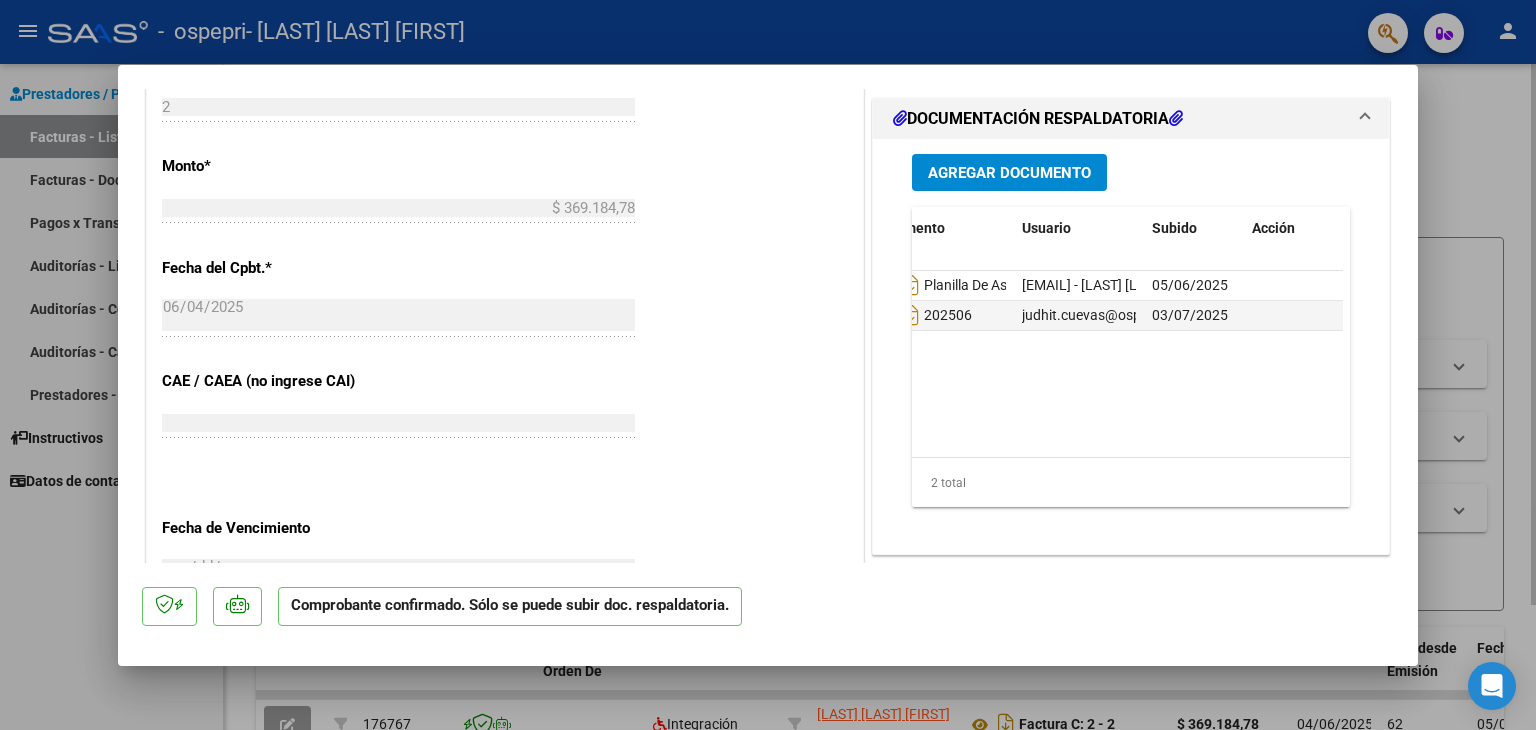 type 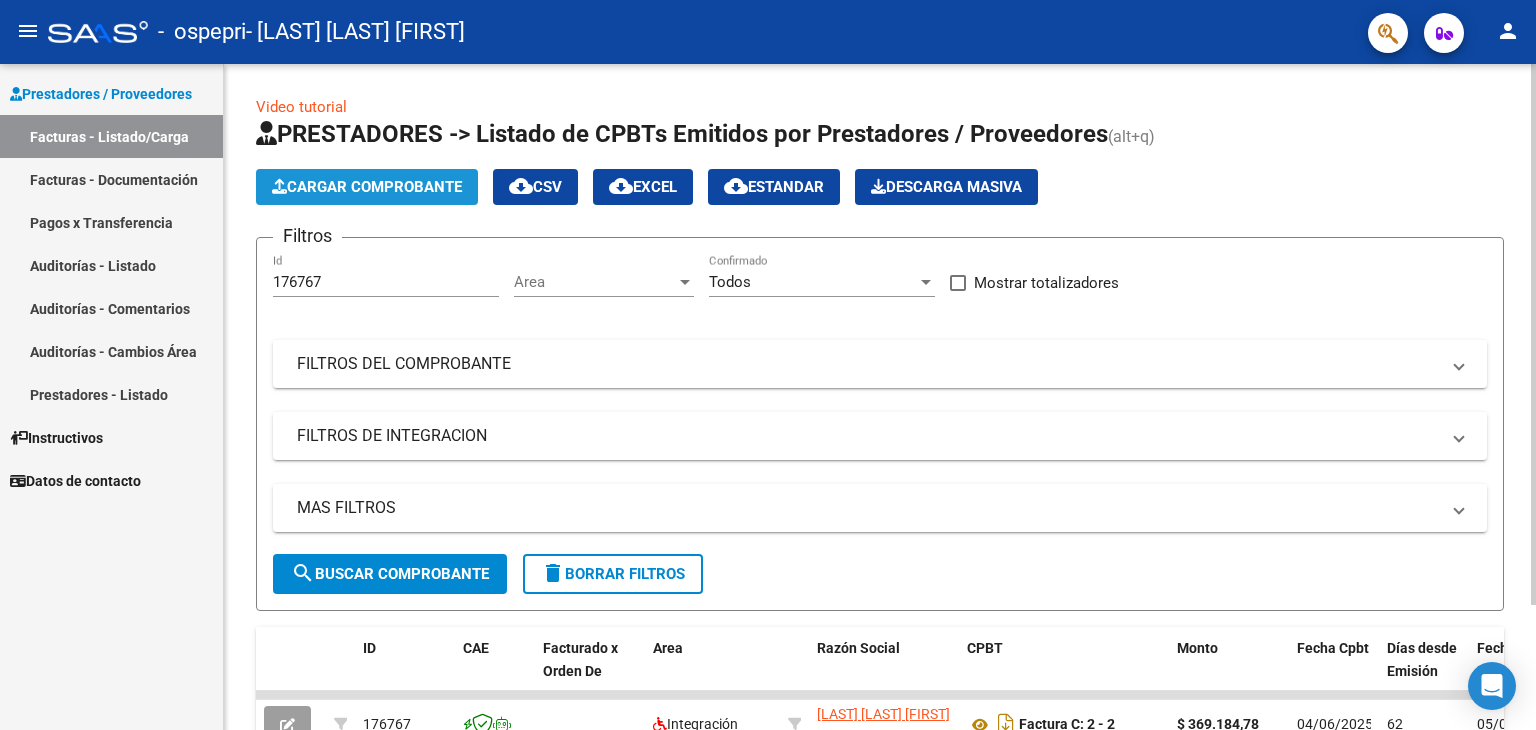 click on "Cargar Comprobante" 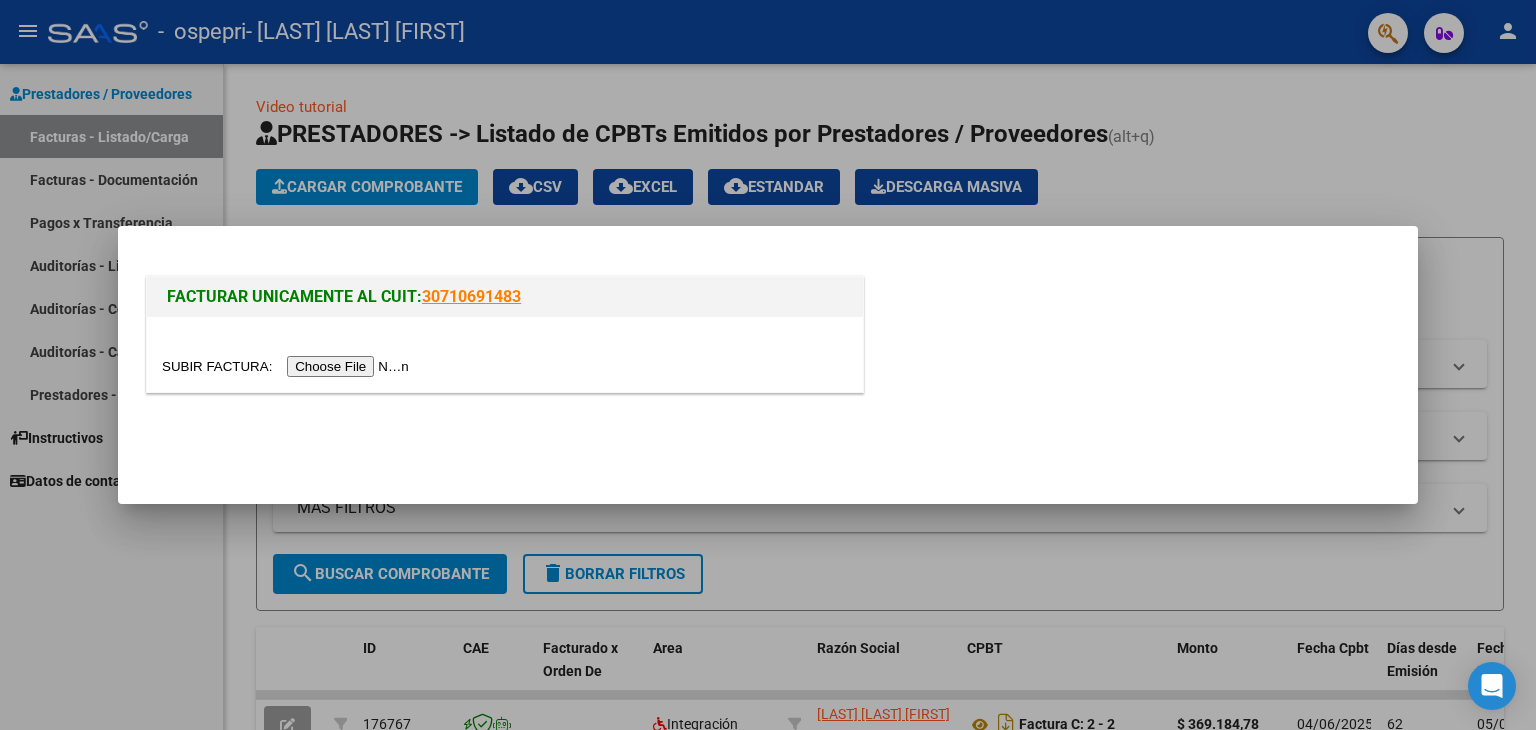 click at bounding box center (288, 366) 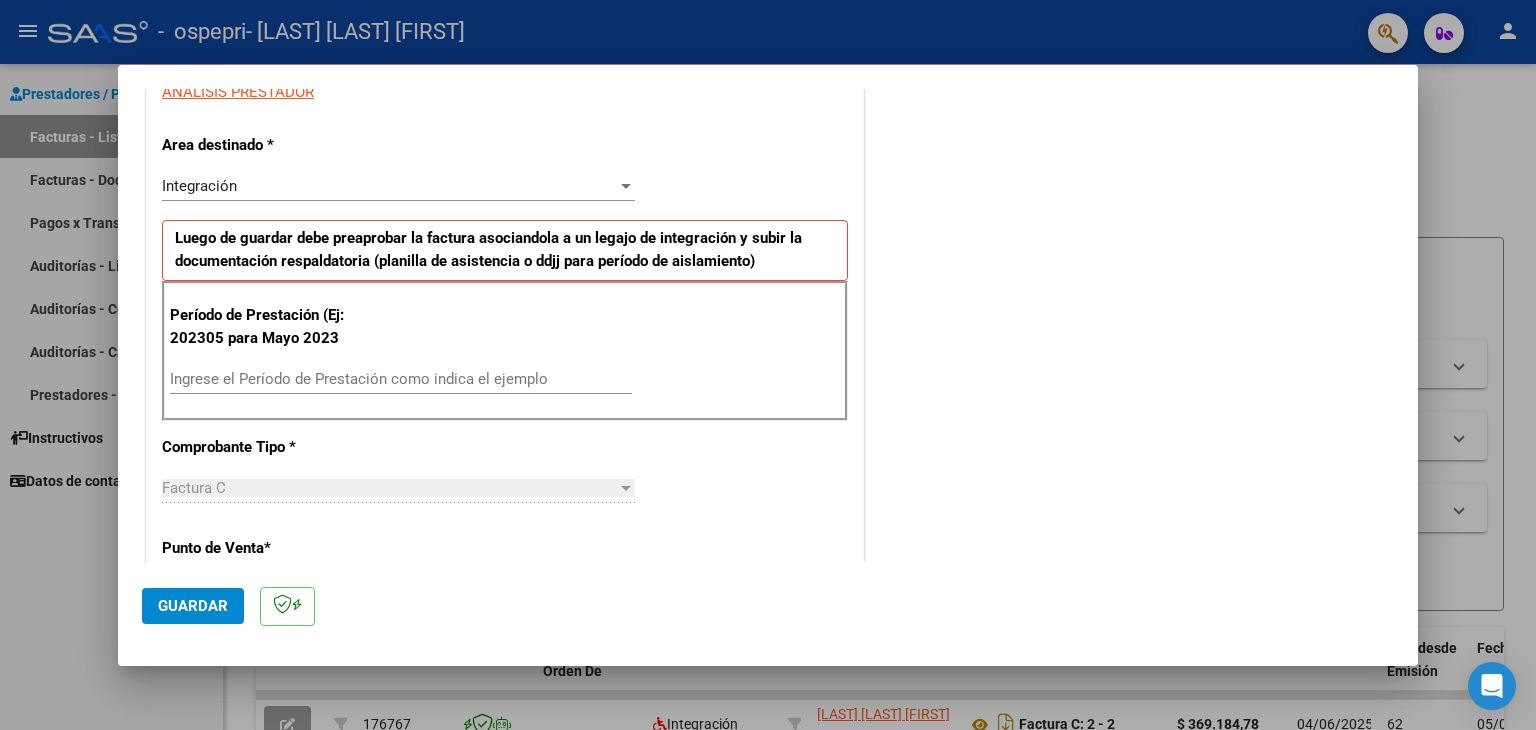 scroll, scrollTop: 395, scrollLeft: 0, axis: vertical 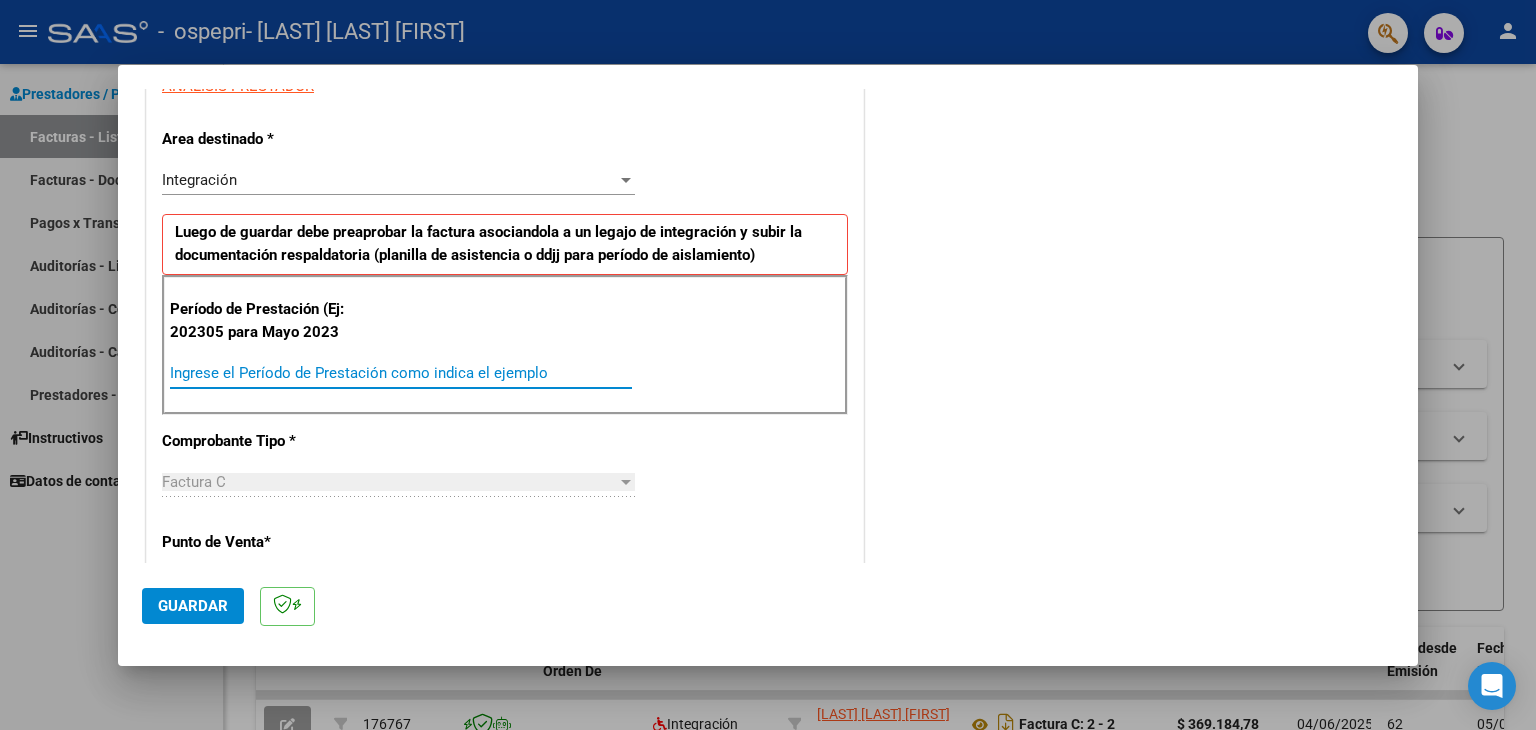 click on "Ingrese el Período de Prestación como indica el ejemplo" at bounding box center (401, 373) 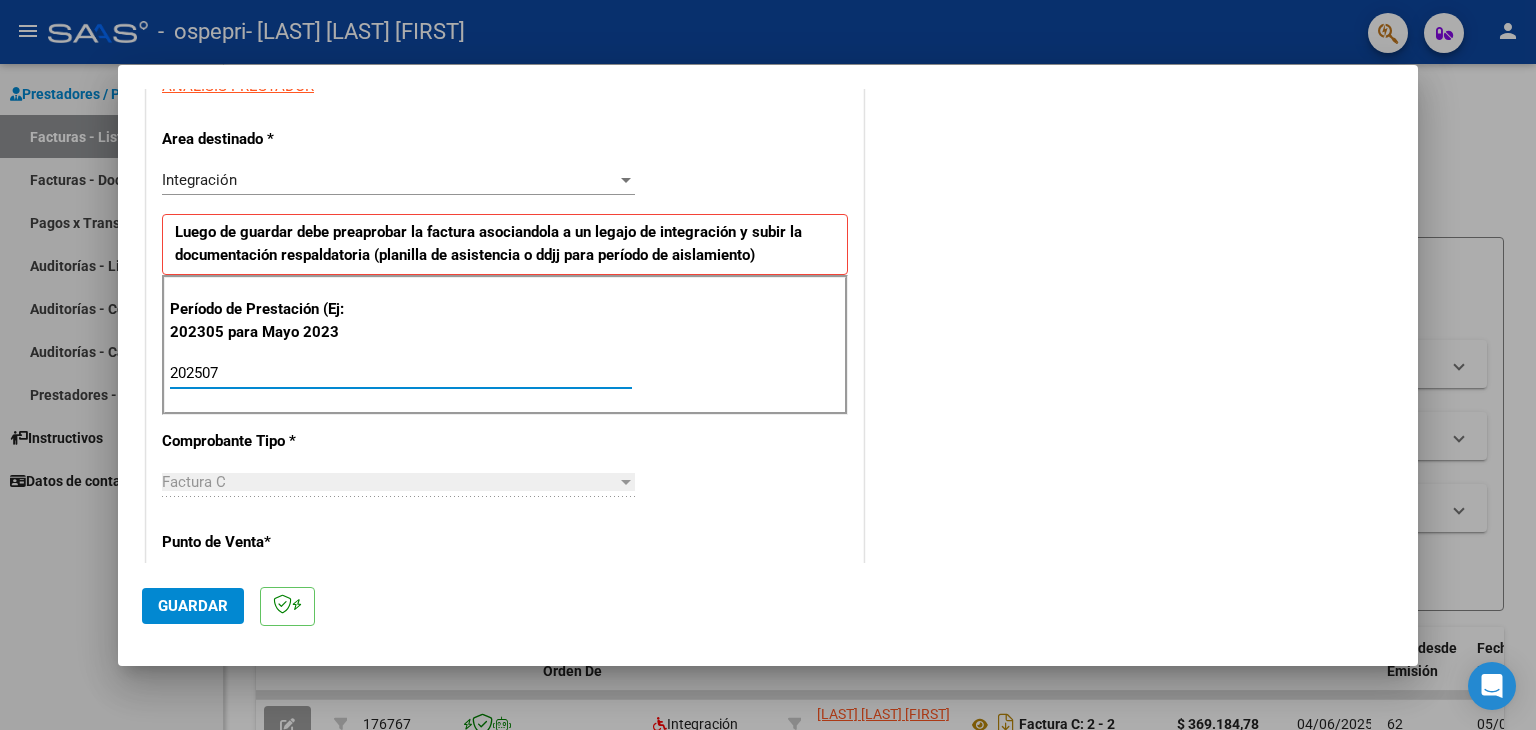 type on "202507" 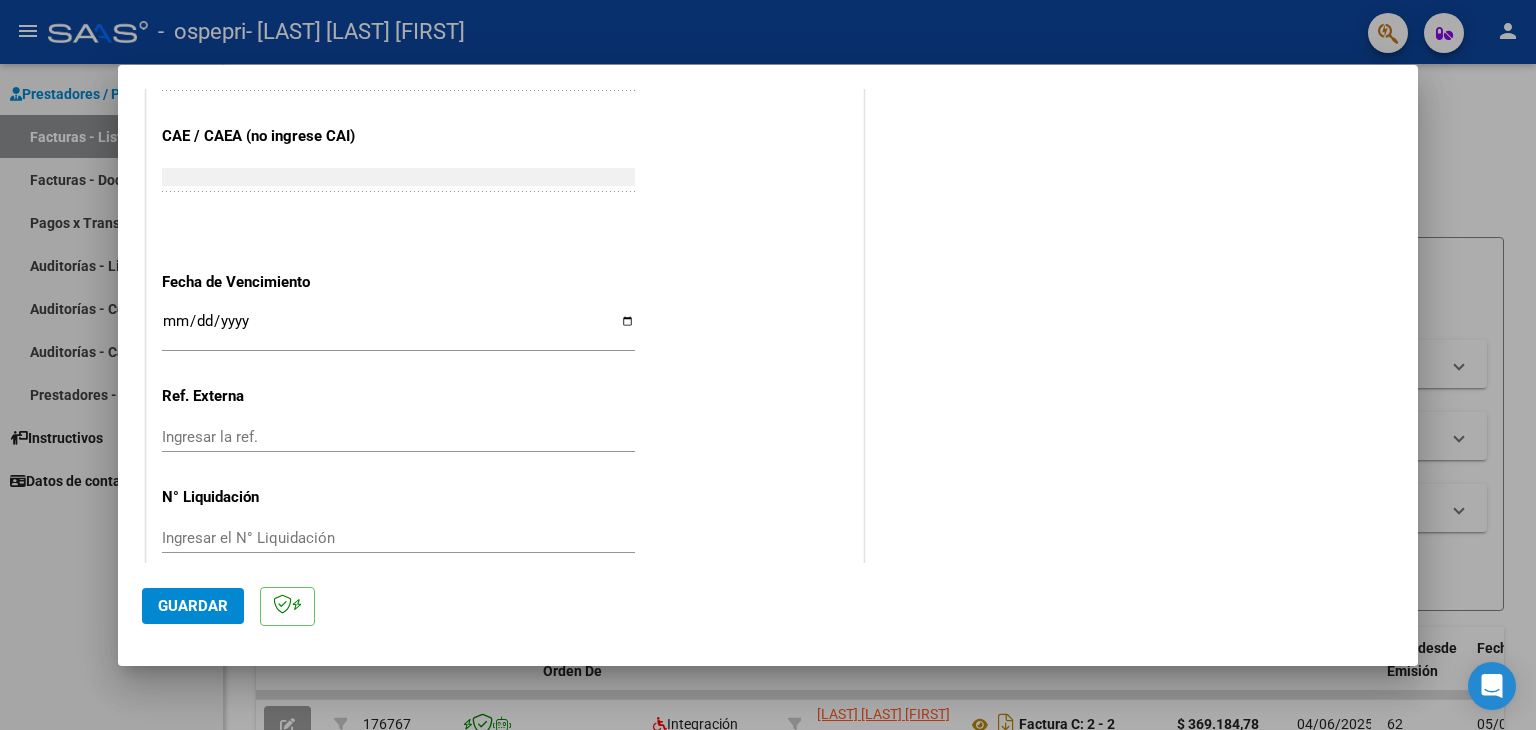 scroll, scrollTop: 1245, scrollLeft: 0, axis: vertical 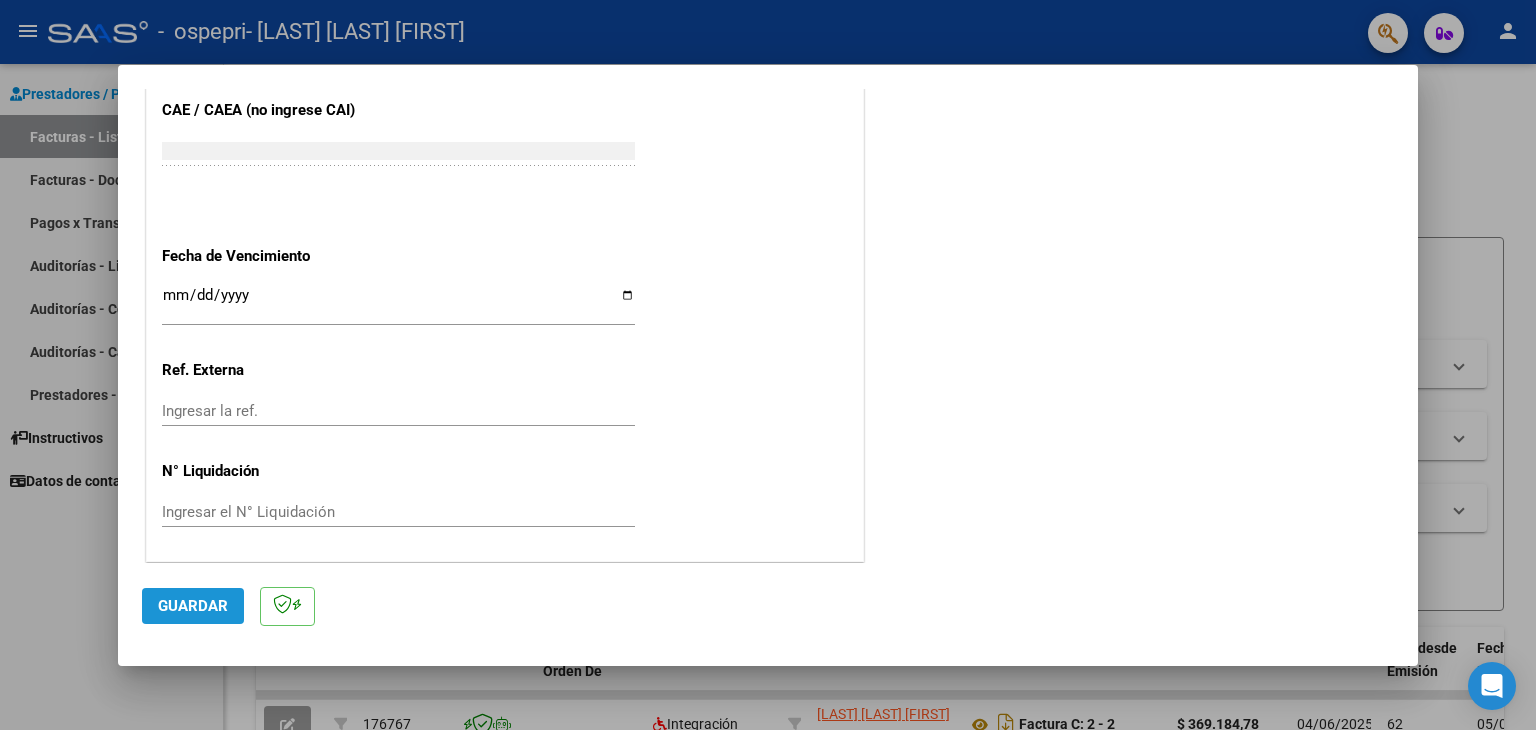 click on "Guardar" 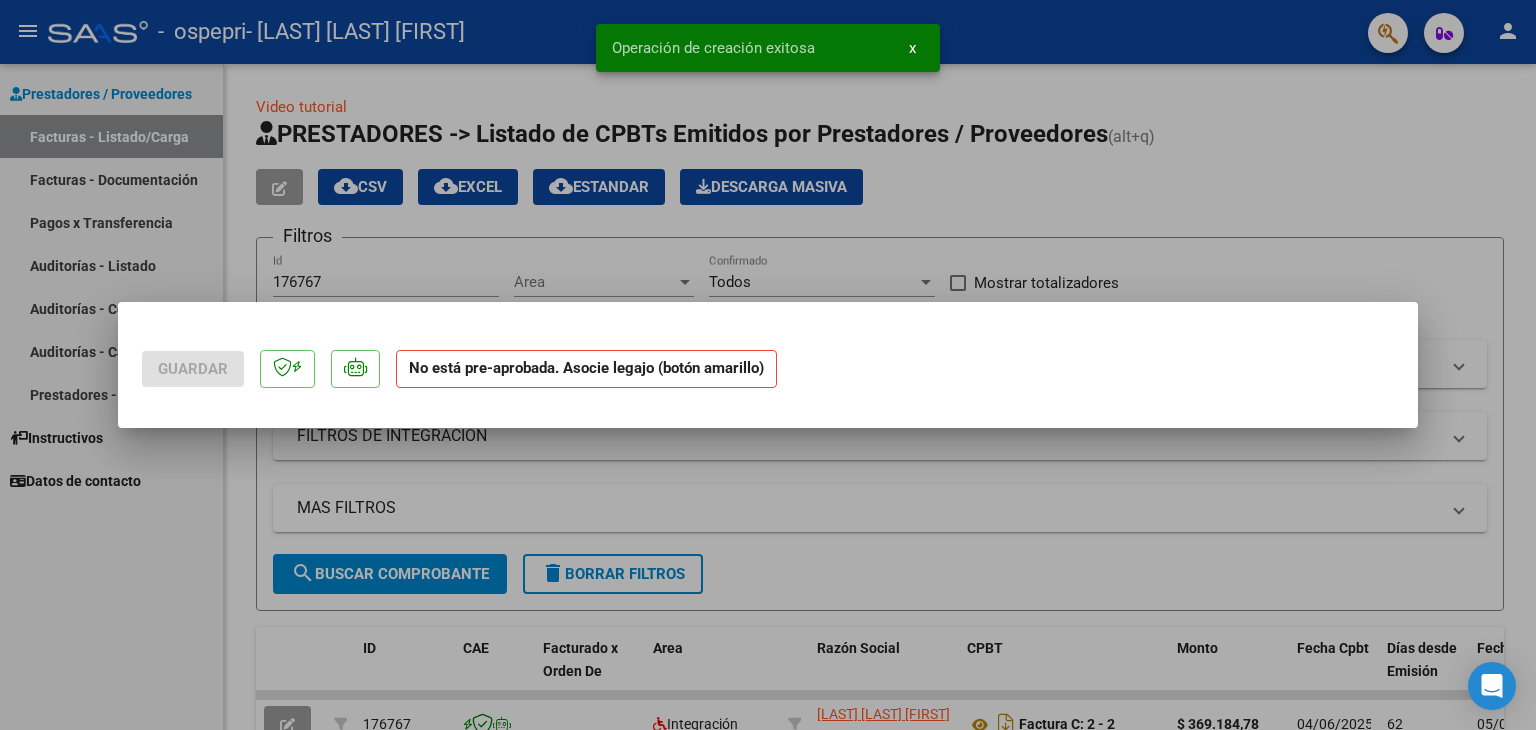 scroll, scrollTop: 0, scrollLeft: 0, axis: both 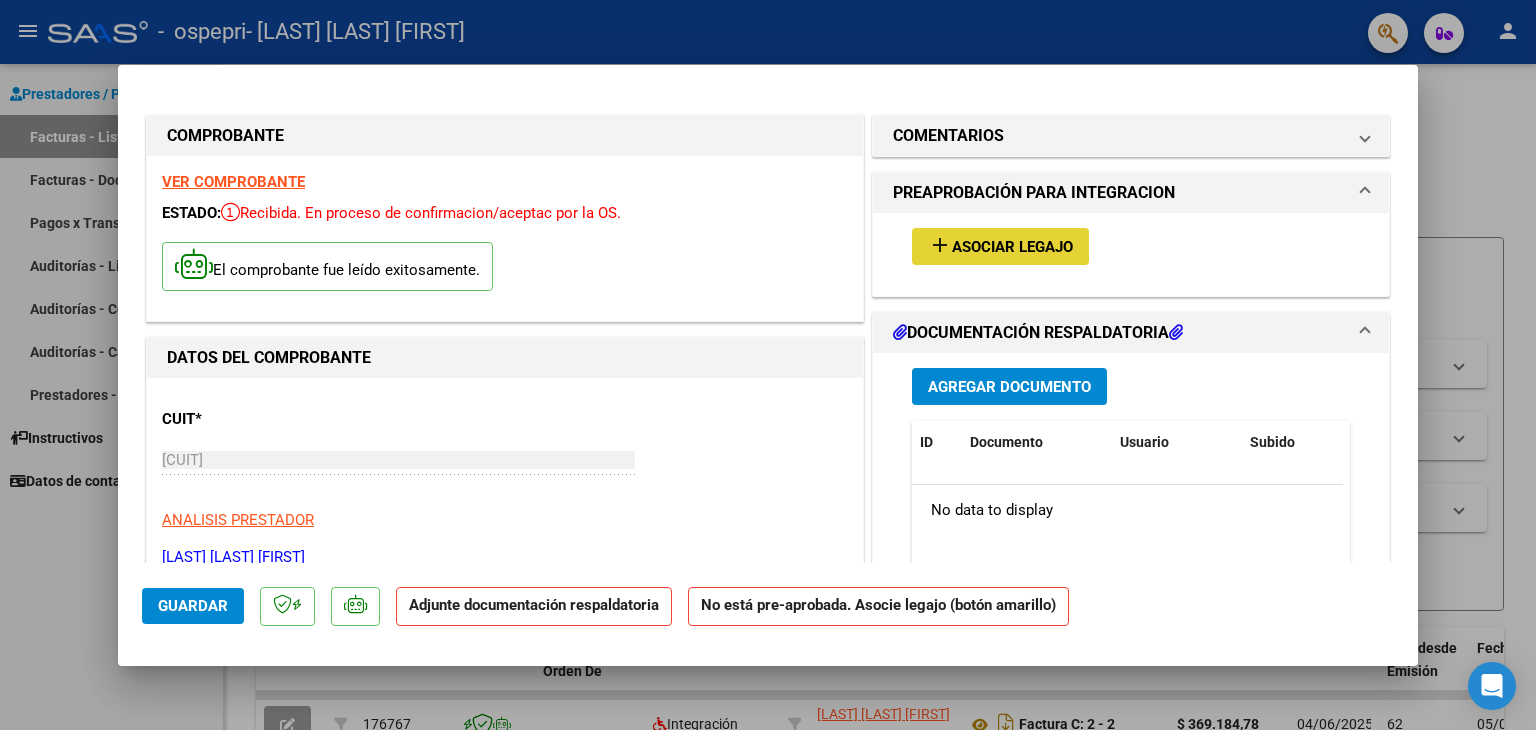 click on "add Asociar Legajo" at bounding box center (1000, 246) 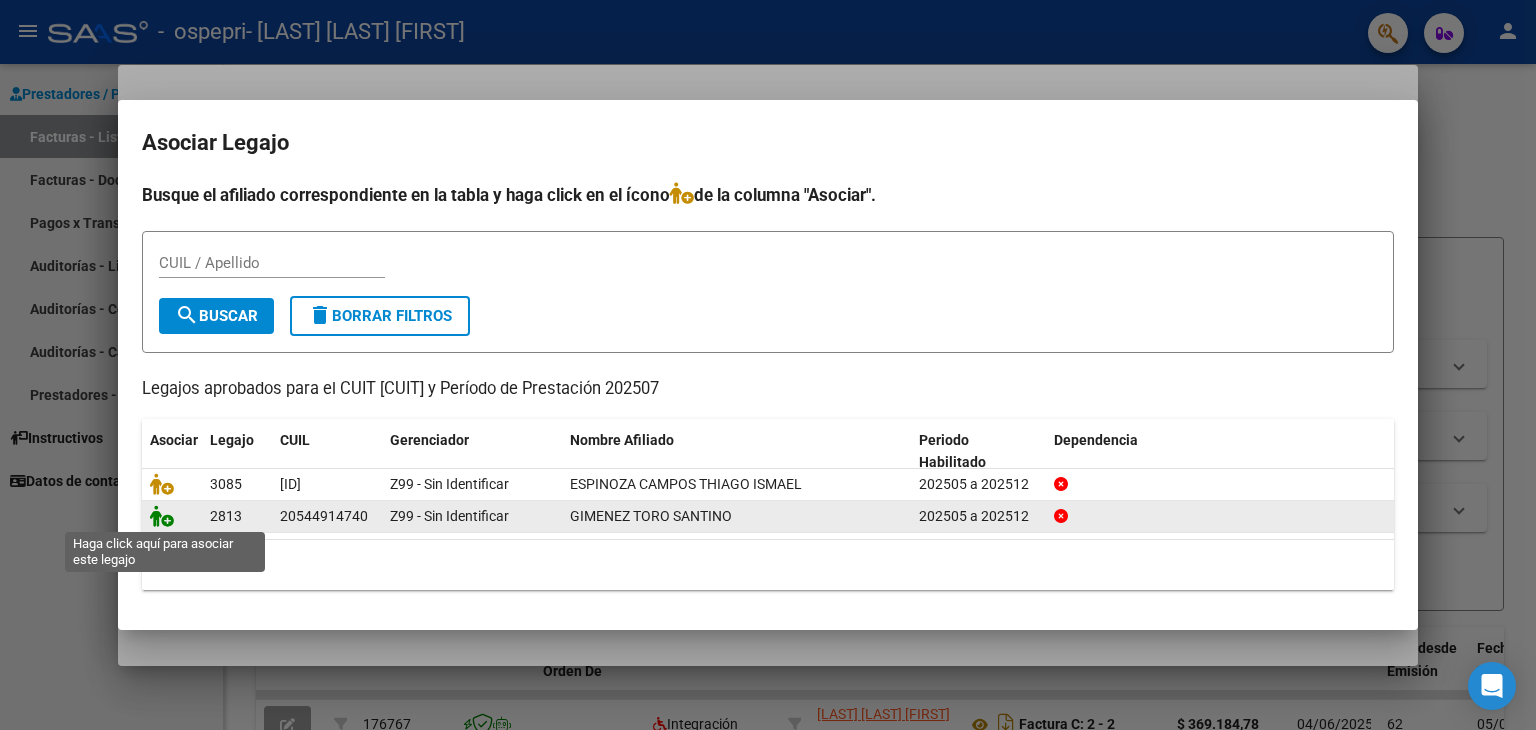 click 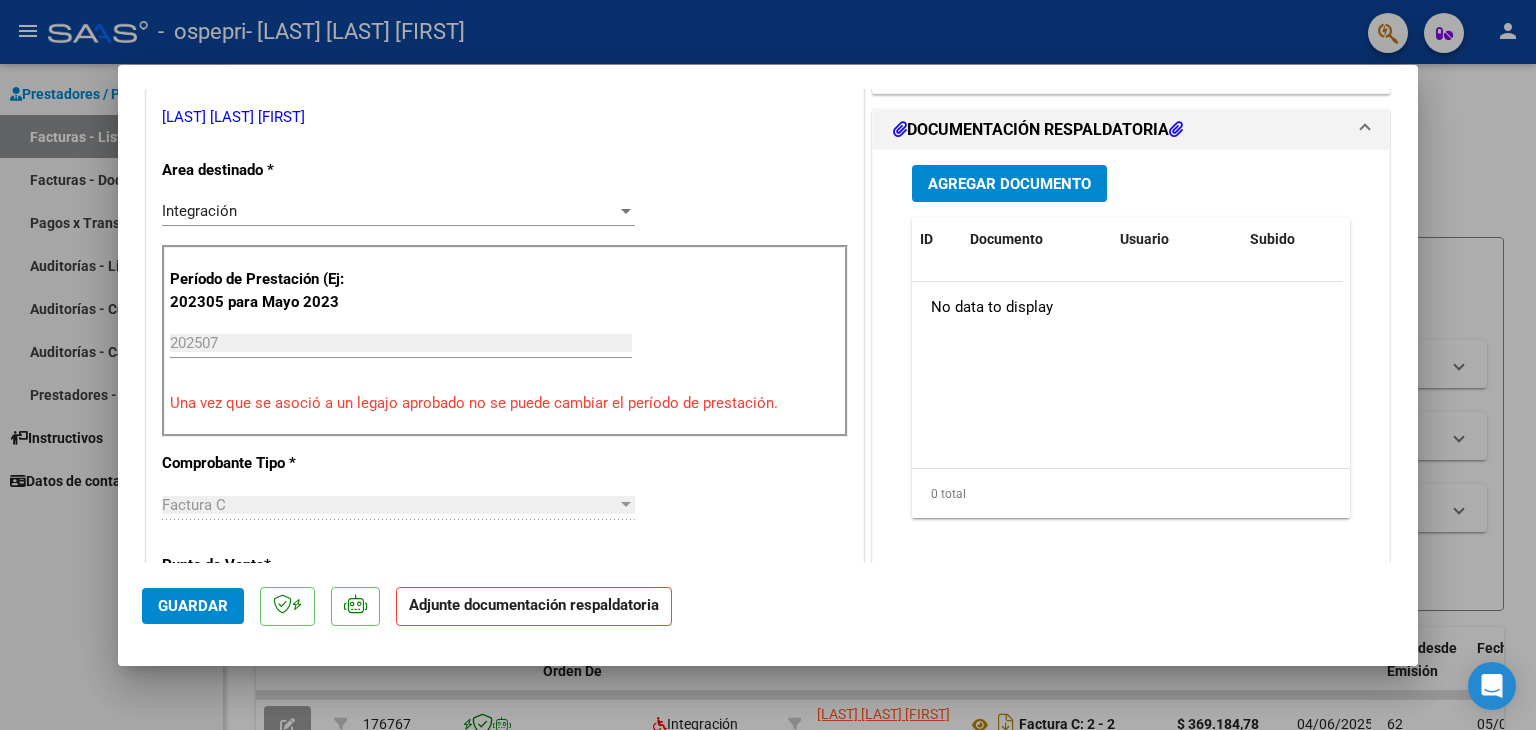 scroll, scrollTop: 436, scrollLeft: 0, axis: vertical 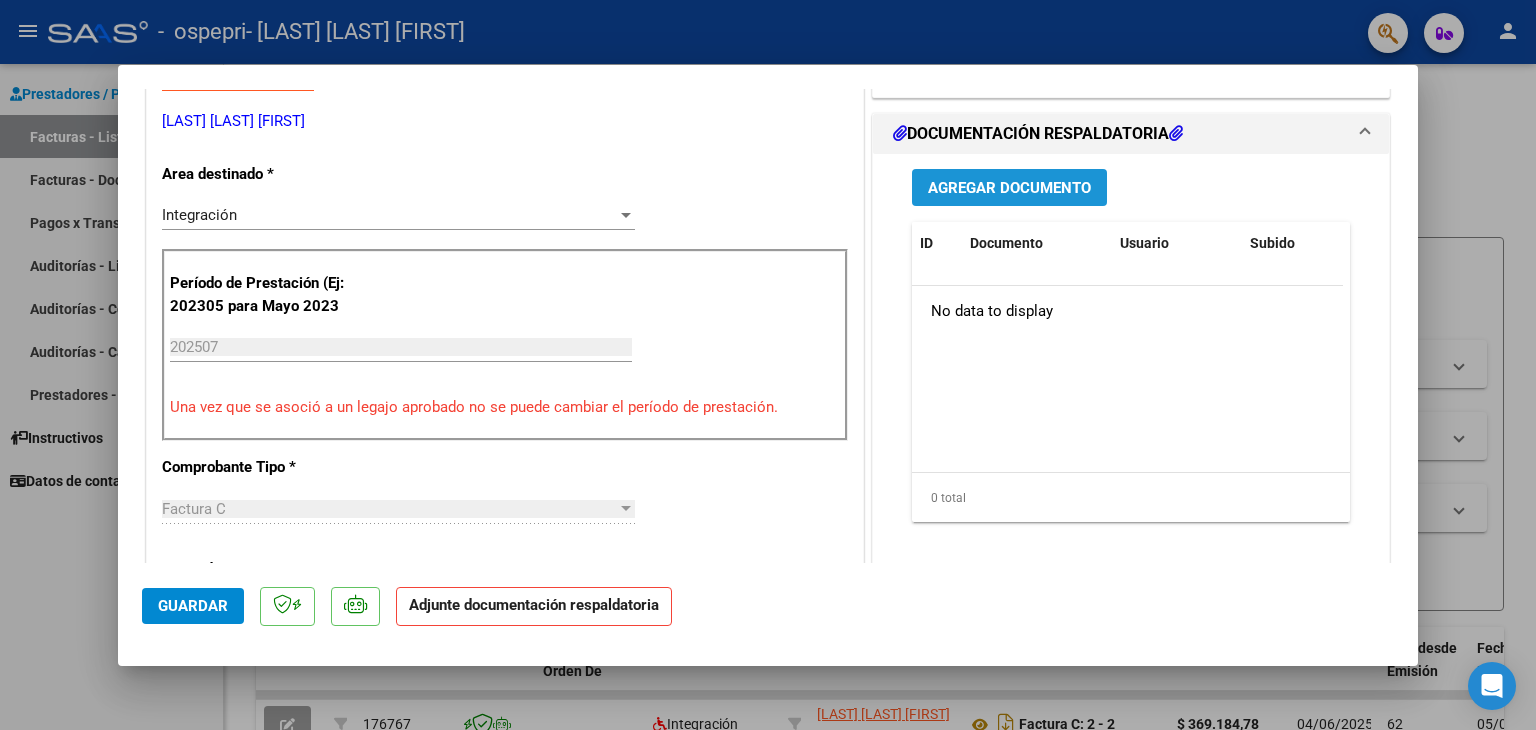 click on "Agregar Documento" at bounding box center (1009, 188) 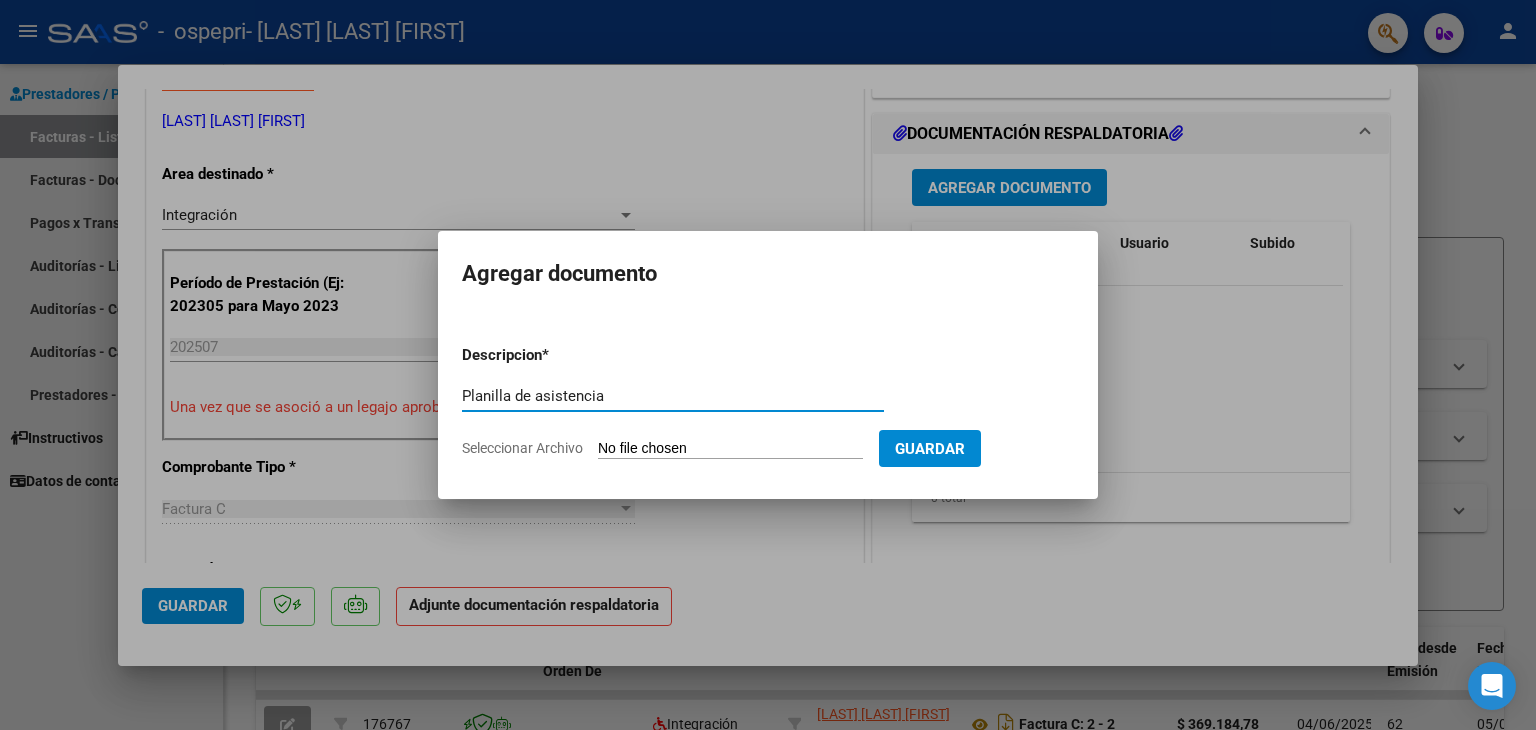 type on "Planilla de asistencia" 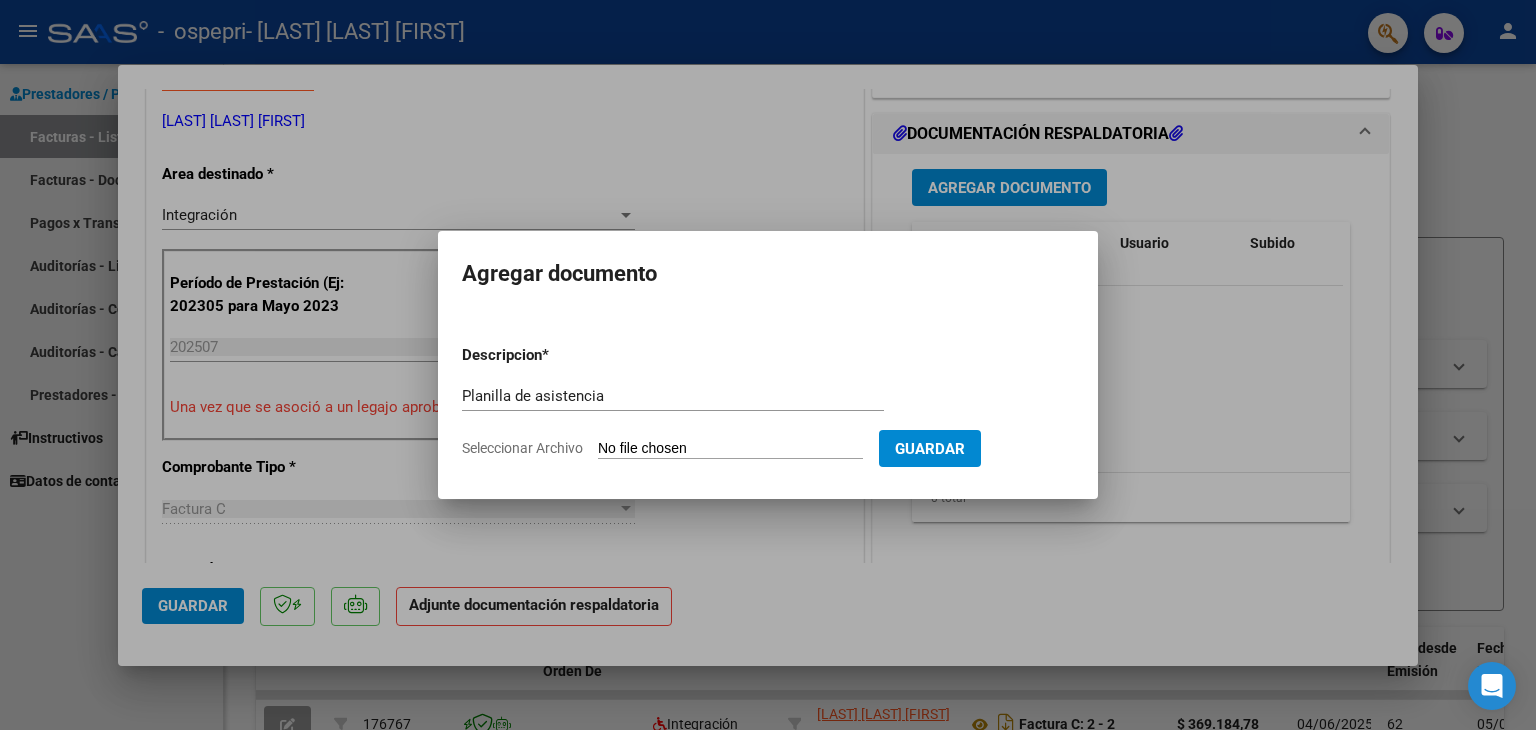 type on "C:\fakepath\Doc1.pdf" 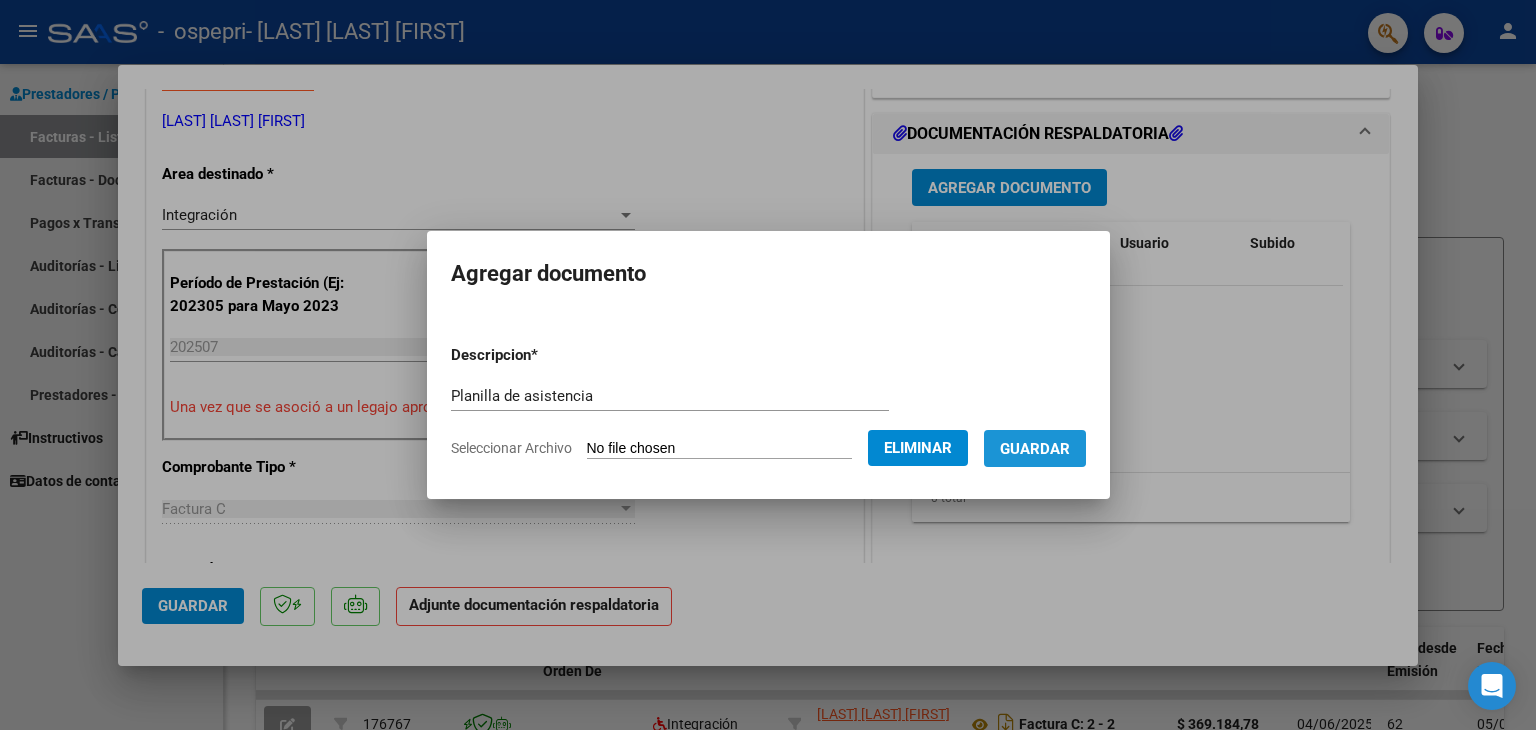 click on "Guardar" at bounding box center [1035, 449] 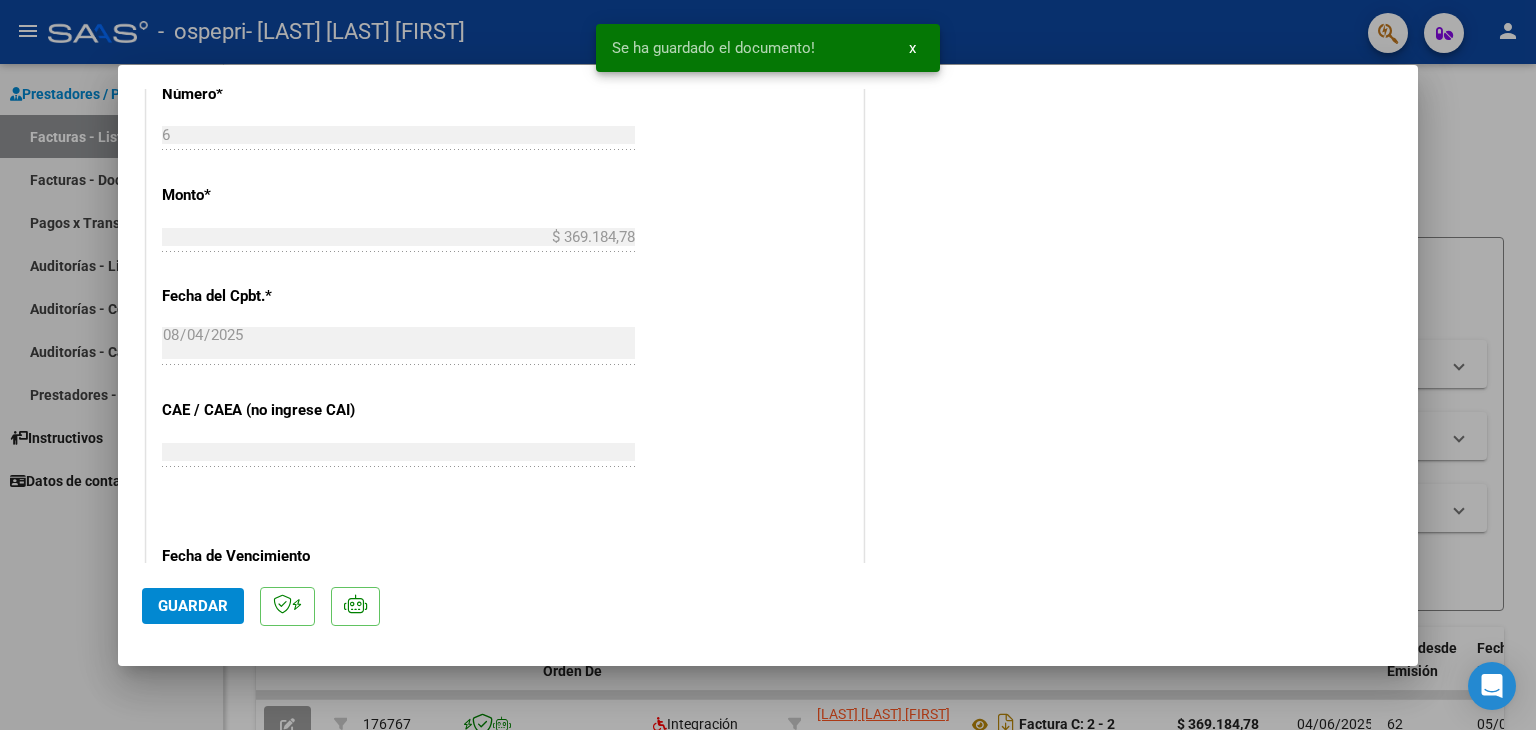 scroll, scrollTop: 1313, scrollLeft: 0, axis: vertical 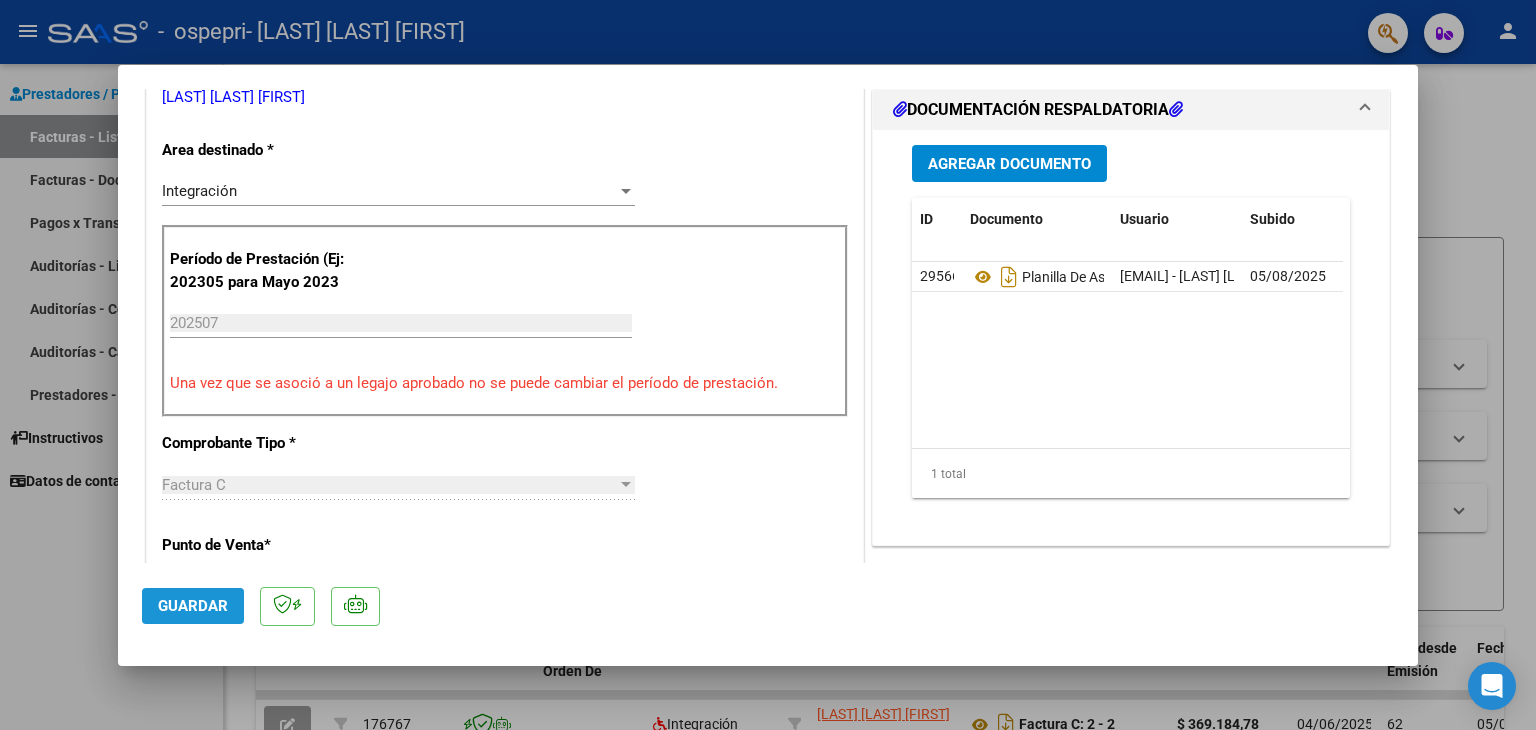 click on "Guardar" 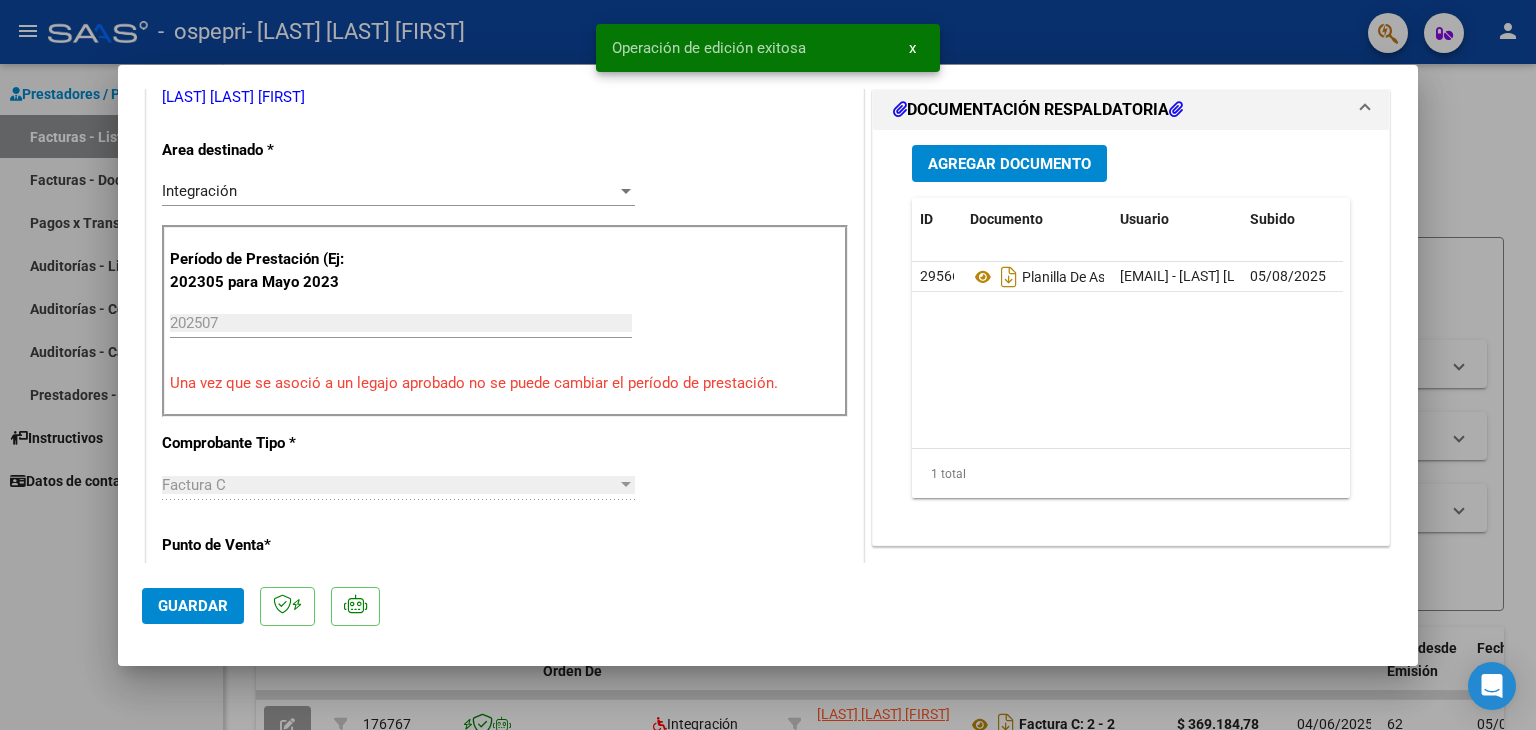 click at bounding box center [768, 365] 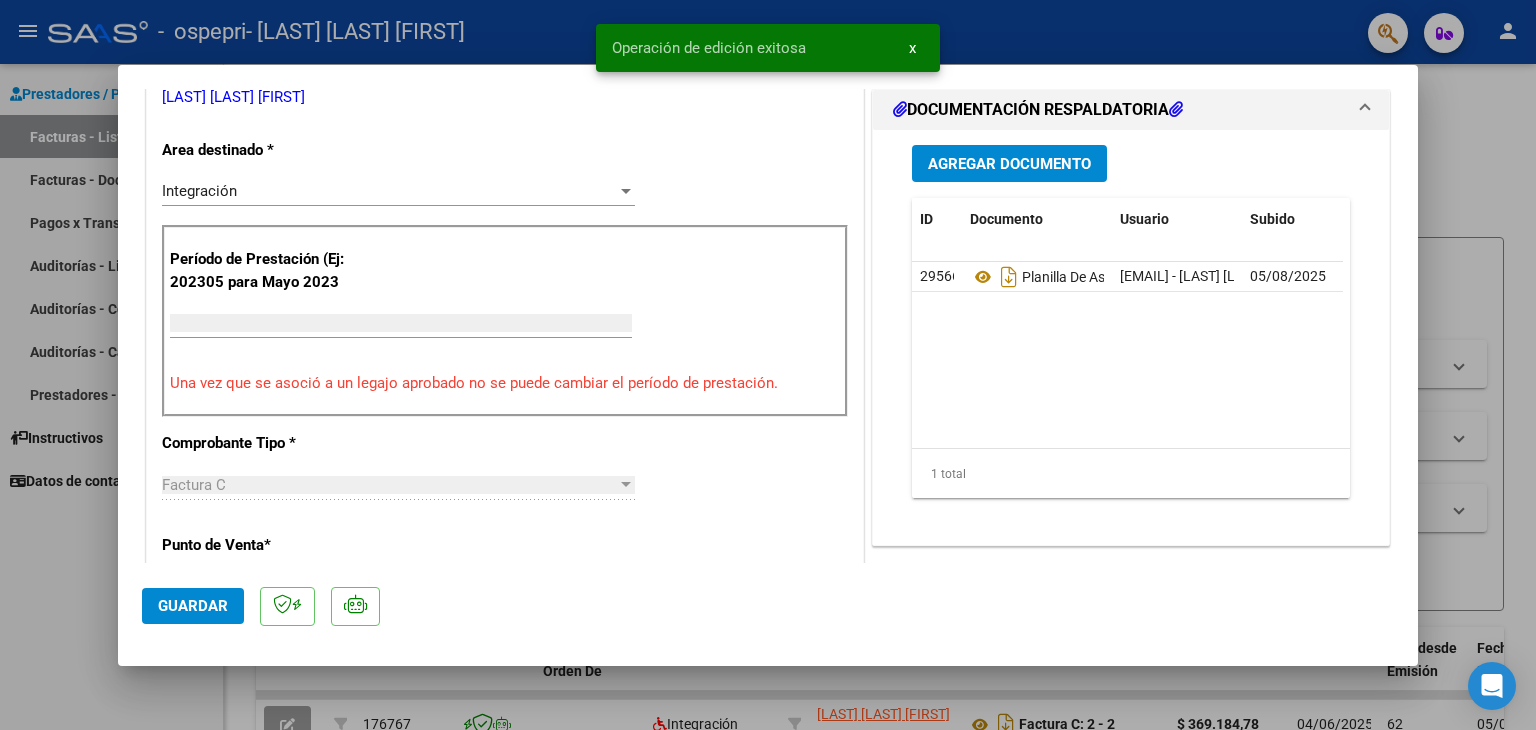 scroll, scrollTop: 0, scrollLeft: 0, axis: both 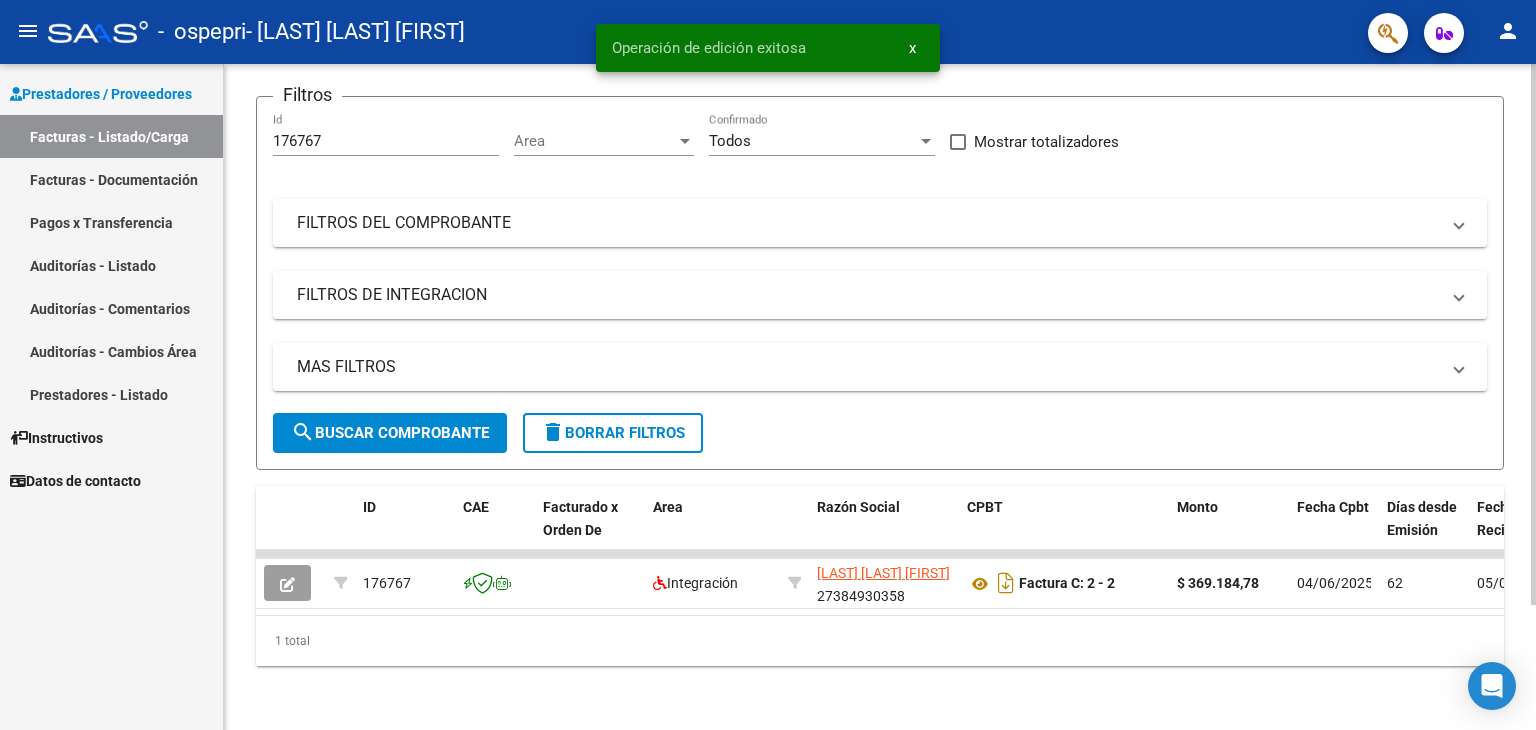 click on "Video tutorial   PRESTADORES -> Listado de CPBTs Emitidos por Prestadores / Proveedores (alt+q)   Cargar Comprobante
cloud_download  CSV  cloud_download  EXCEL  cloud_download  Estandar   Descarga Masiva
Filtros [ID] Id Area Area Todos Confirmado   Mostrar totalizadores   FILTROS DEL COMPROBANTE  Comprobante Tipo Comprobante Tipo Start date – End date Fec. Comprobante Desde / Hasta Días Emisión Desde(cant. días) Días Emisión Hasta(cant. días) CUIT / Razón Social Pto. Venta Nro. Comprobante Código SSS CAE Válido CAE Válido Todos Cargado Módulo Hosp. Todos Tiene facturacion Apócrifa Hospital Refes  FILTROS DE INTEGRACION  Período De Prestación Campos del Archivo de Rendición Devuelto x SSS (dr_envio) Todos Rendido x SSS (dr_envio) Tipo de Registro Tipo de Registro Período Presentación Período Presentación Campos del Legajo Asociado (preaprobación) Afiliado Legajo (cuil/nombre) Todos Solo facturas preaprobadas  MAS FILTROS  Todos Con Doc. Respaldatoria Todos Con Trazabilidad Todos Op" 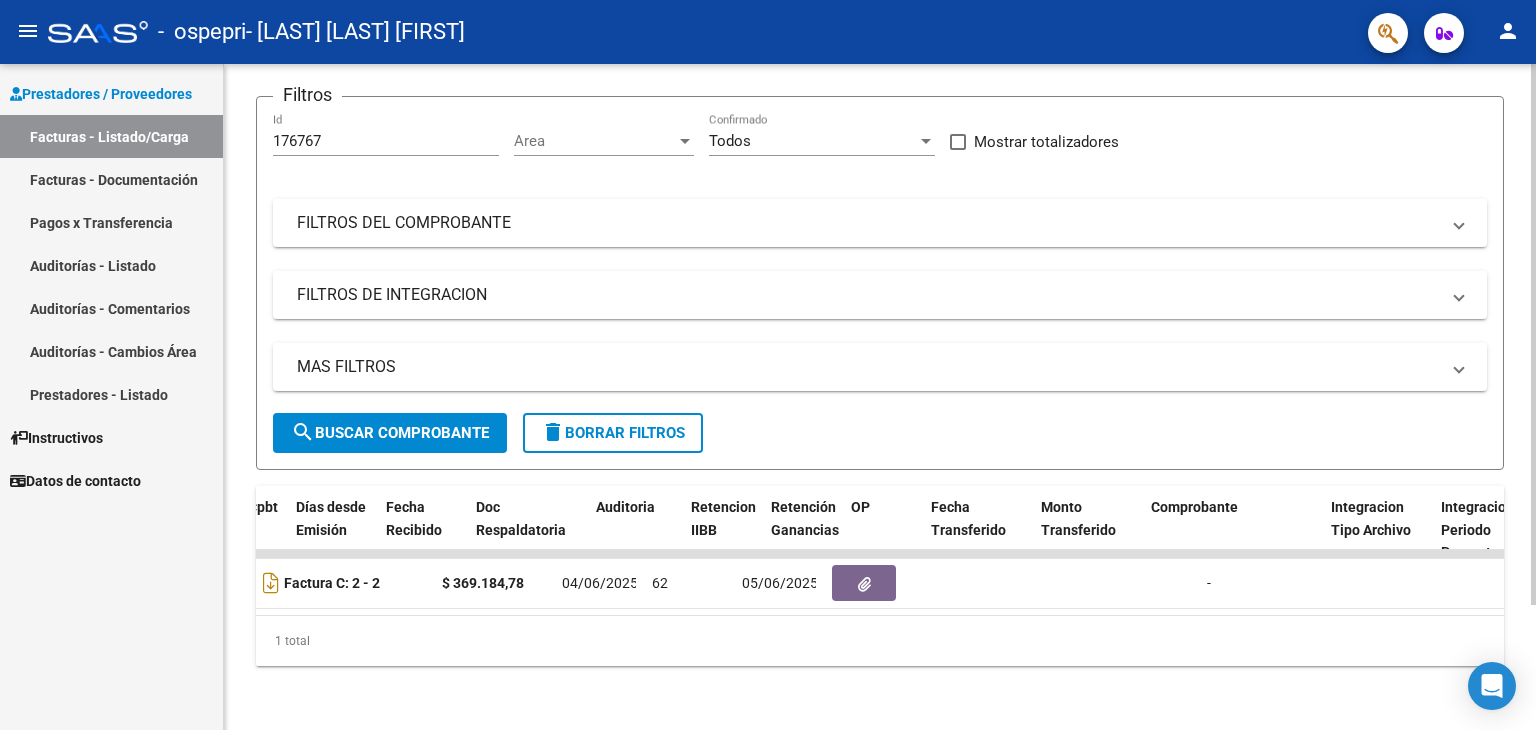scroll, scrollTop: 0, scrollLeft: 0, axis: both 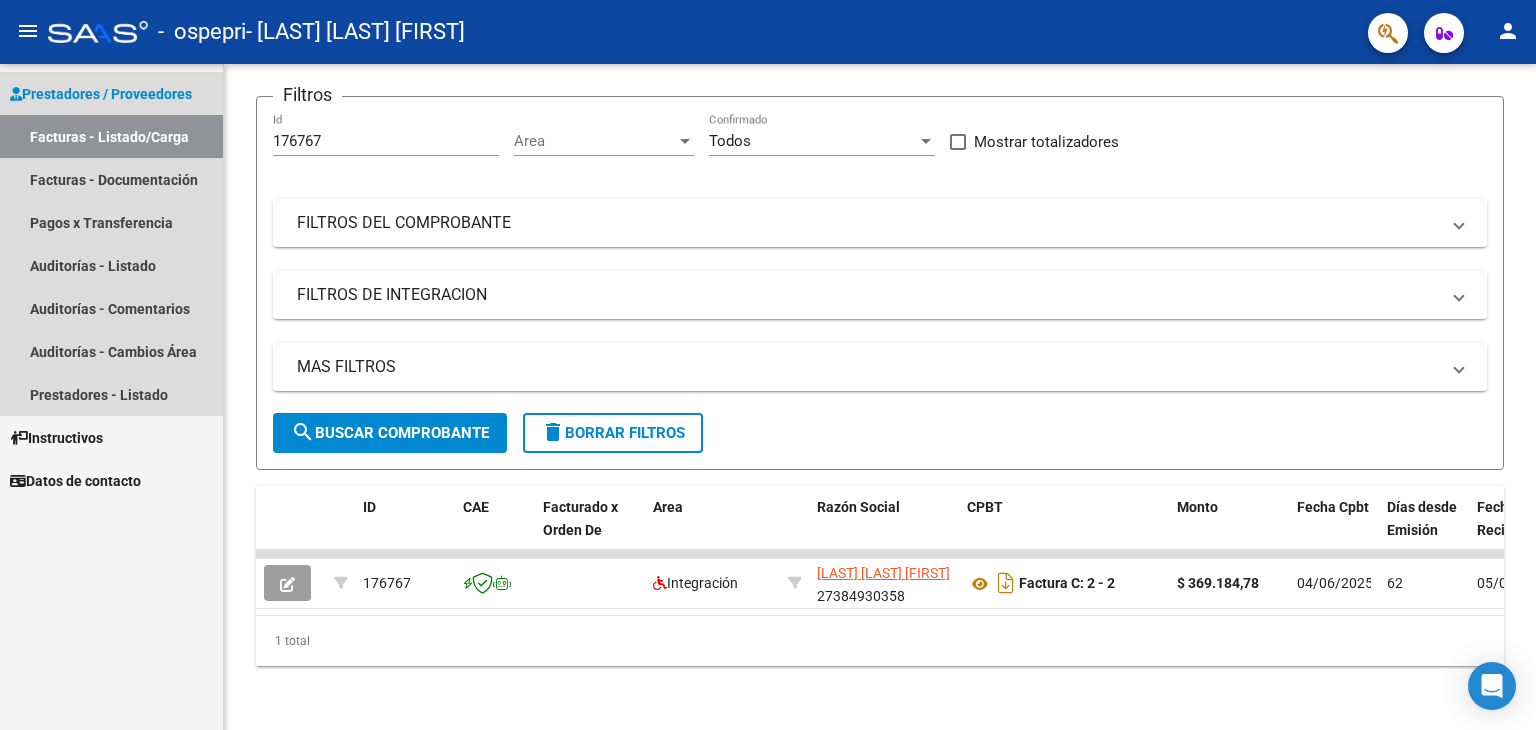 click on "Facturas - Listado/Carga" at bounding box center (111, 136) 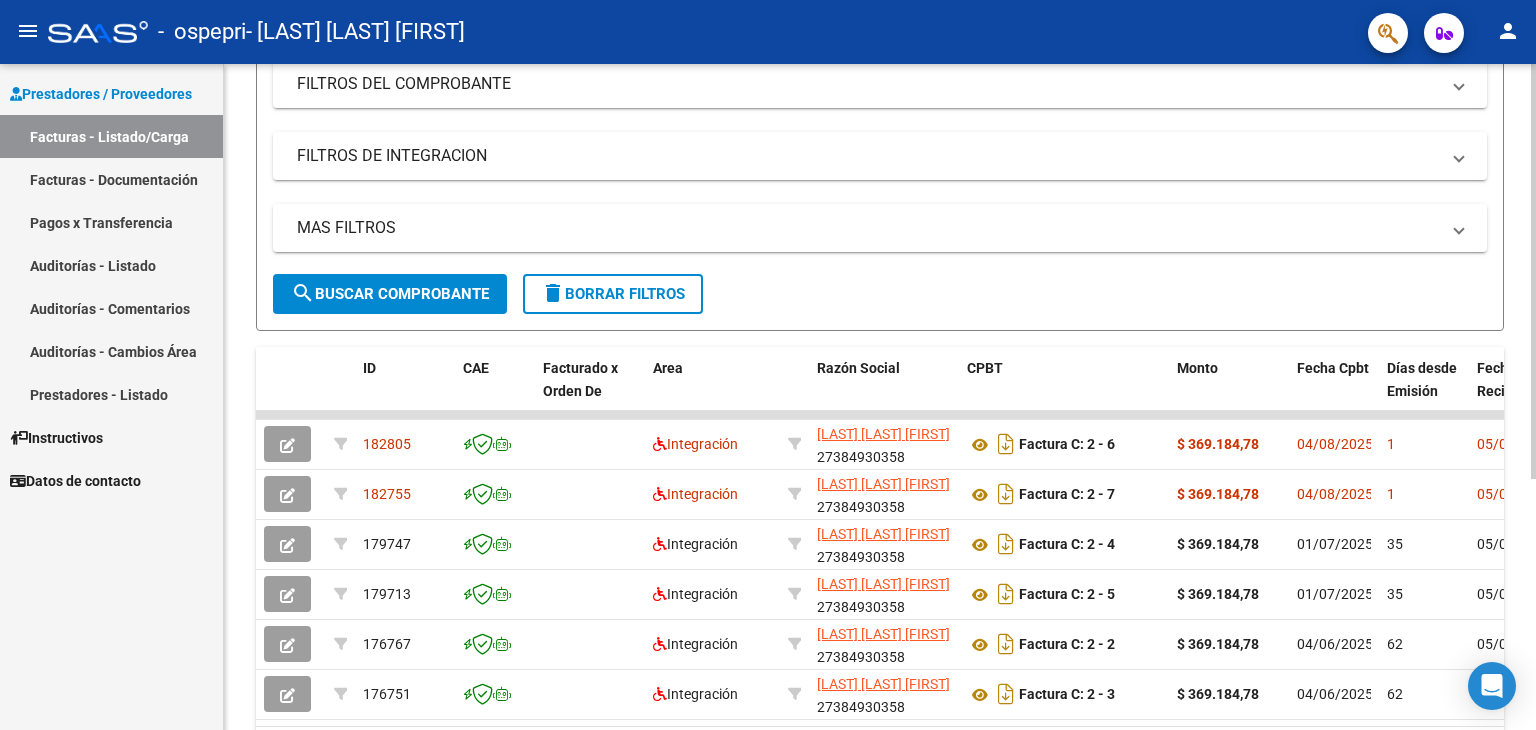 scroll, scrollTop: 292, scrollLeft: 0, axis: vertical 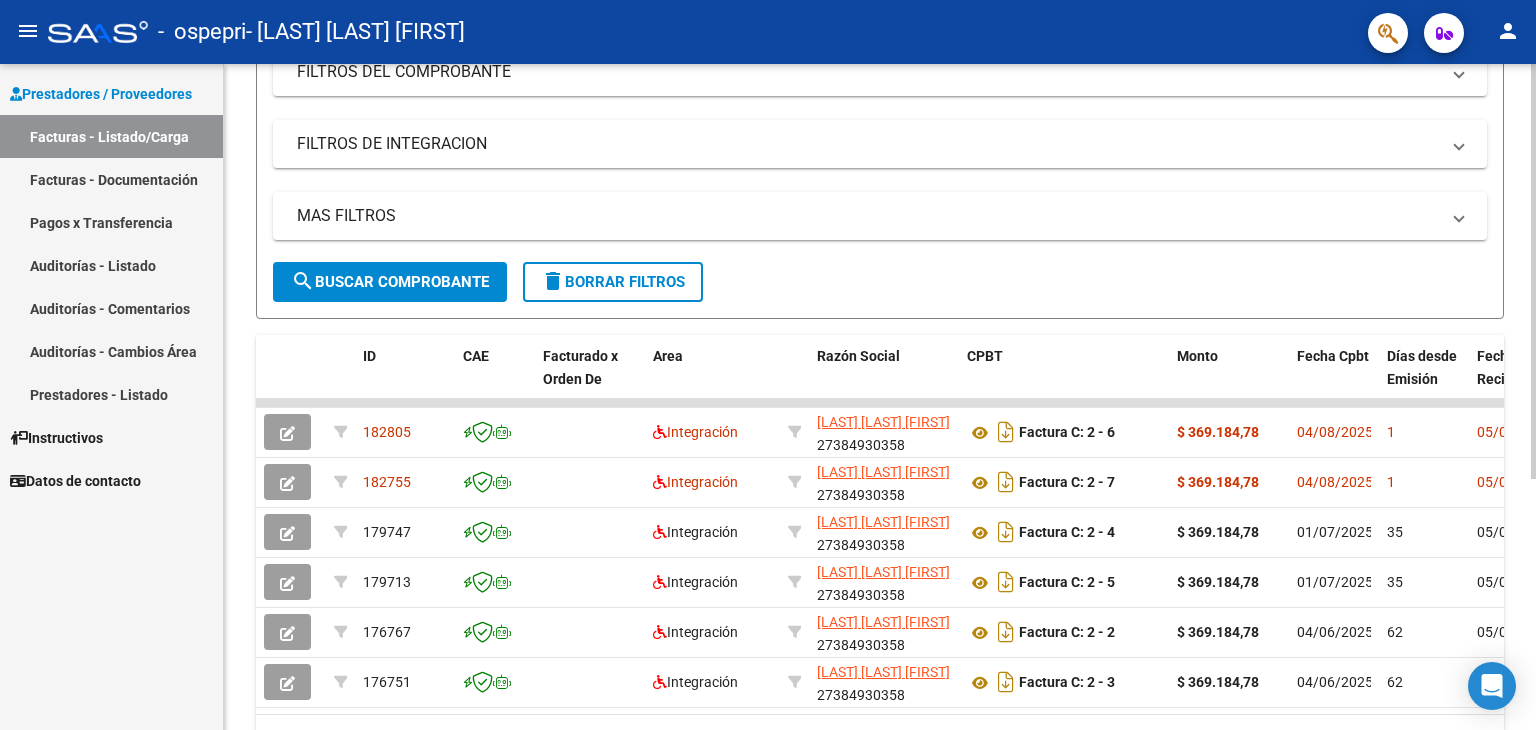 click on "Video tutorial   PRESTADORES -> Listado de CPBTs Emitidos por Prestadores / Proveedores (alt+q)   Cargar Comprobante
cloud_download  CSV  cloud_download  EXCEL  cloud_download  Estandar   Descarga Masiva
Filtros Id Area Area Todos Confirmado   Mostrar totalizadores   FILTROS DEL COMPROBANTE  Comprobante Tipo Comprobante Tipo Start date – End date Fec. Comprobante Desde / Hasta Días Emisión Desde(cant. días) Días Emisión Hasta(cant. días) CUIT / Razón Social Pto. Venta Nro. Comprobante Código SSS CAE Válido CAE Válido Todos Cargado Módulo Hosp. Todos Tiene facturacion Apócrifa Hospital Refes  FILTROS DE INTEGRACION  Período De Prestación Campos del Archivo de Rendición Devuelto x SSS (dr_envio) Todos Rendido x SSS (dr_envio) Tipo de Registro Tipo de Registro Período Presentación Período Presentación Campos del Legajo Asociado (preaprobación) Afiliado Legajo (cuil/nombre) Todos Solo facturas preaprobadas  MAS FILTROS  Todos Con Doc. Respaldatoria Todos Con Trazabilidad Todos – – 1" 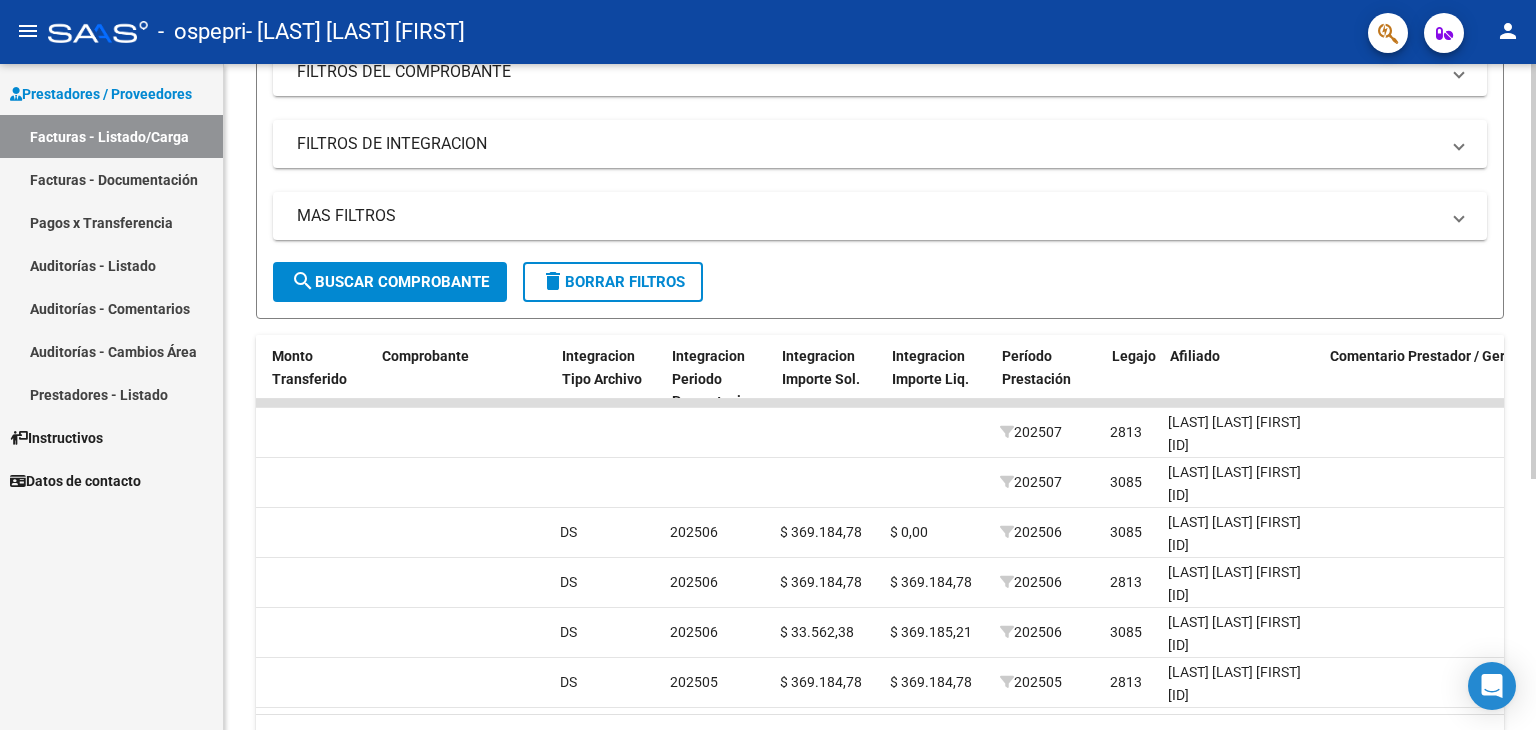 scroll, scrollTop: 0, scrollLeft: 1868, axis: horizontal 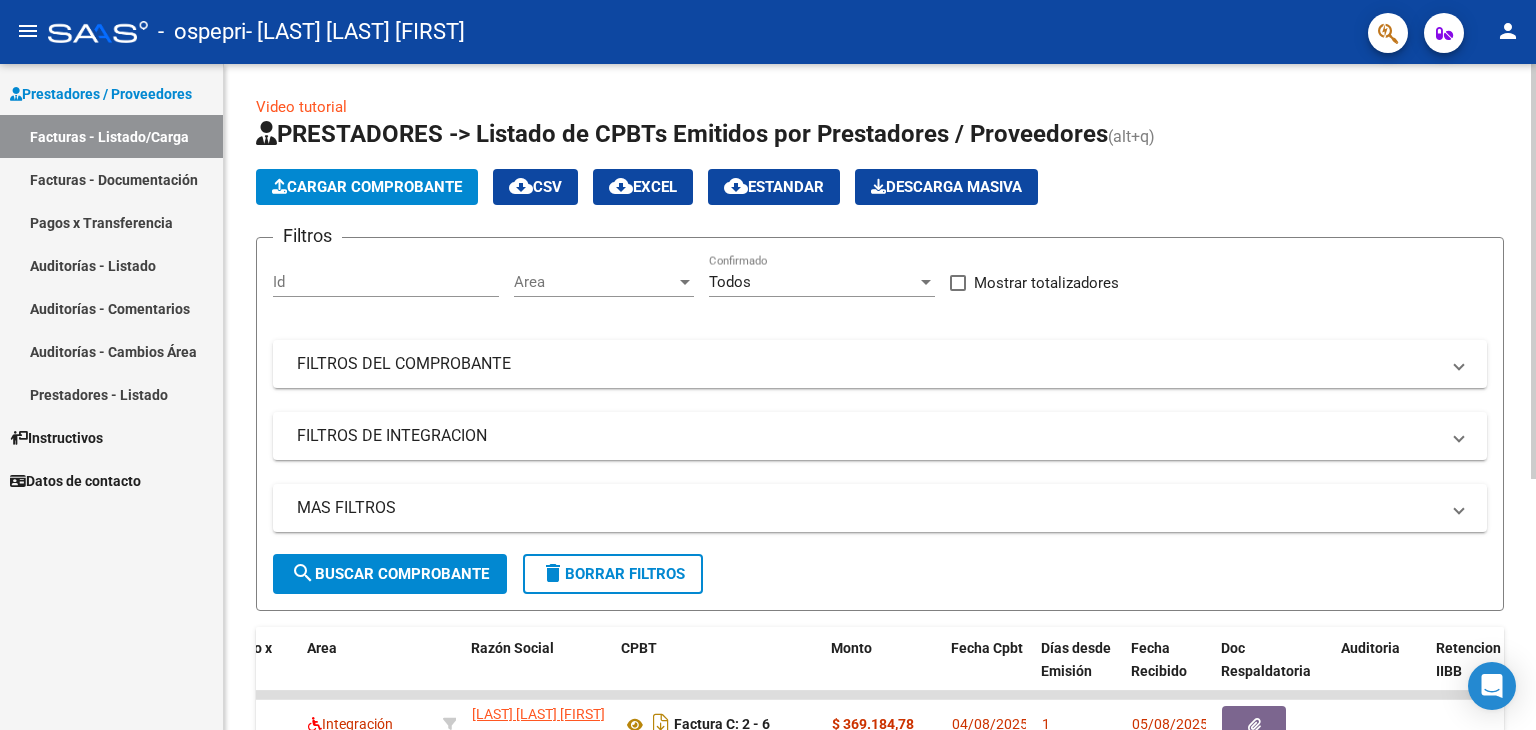 click 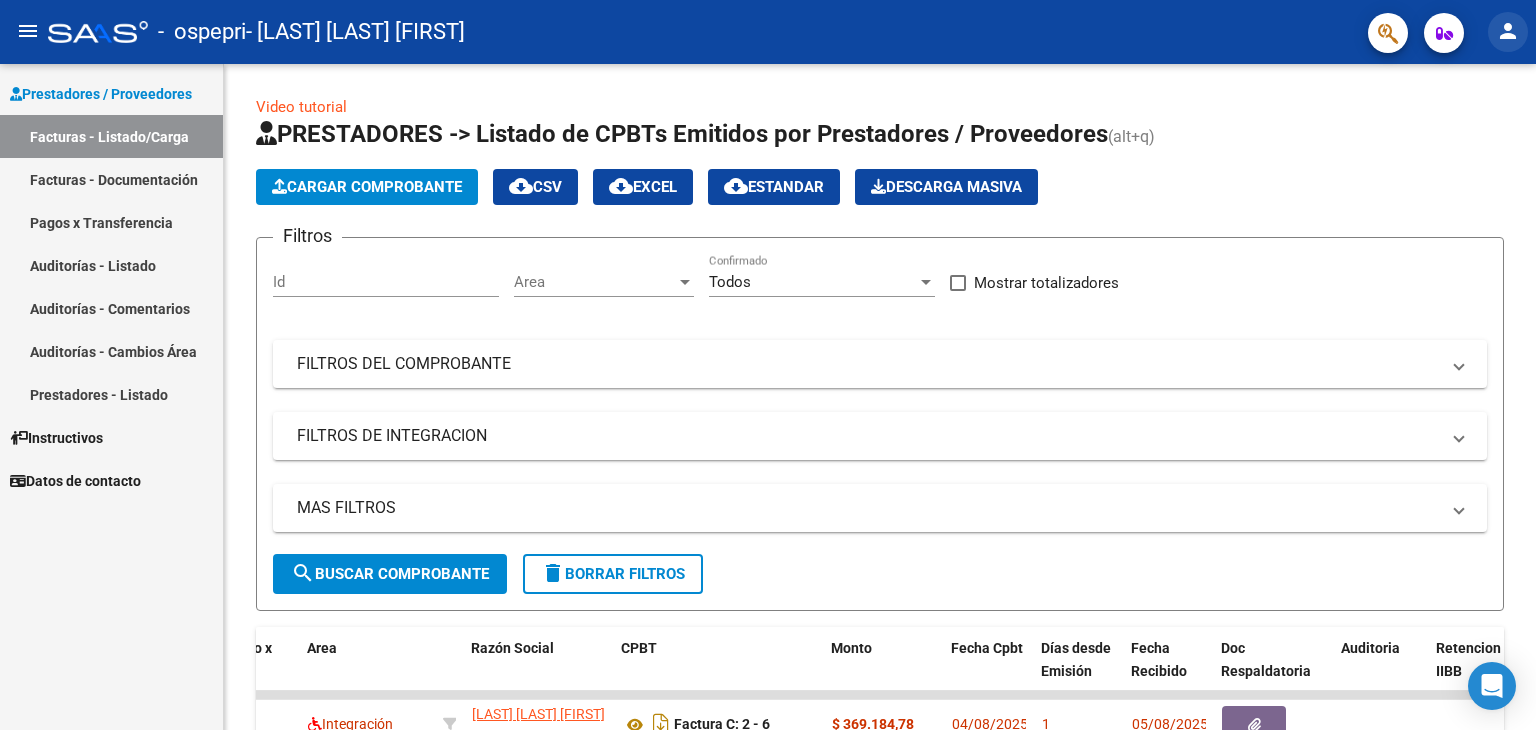 click on "person" 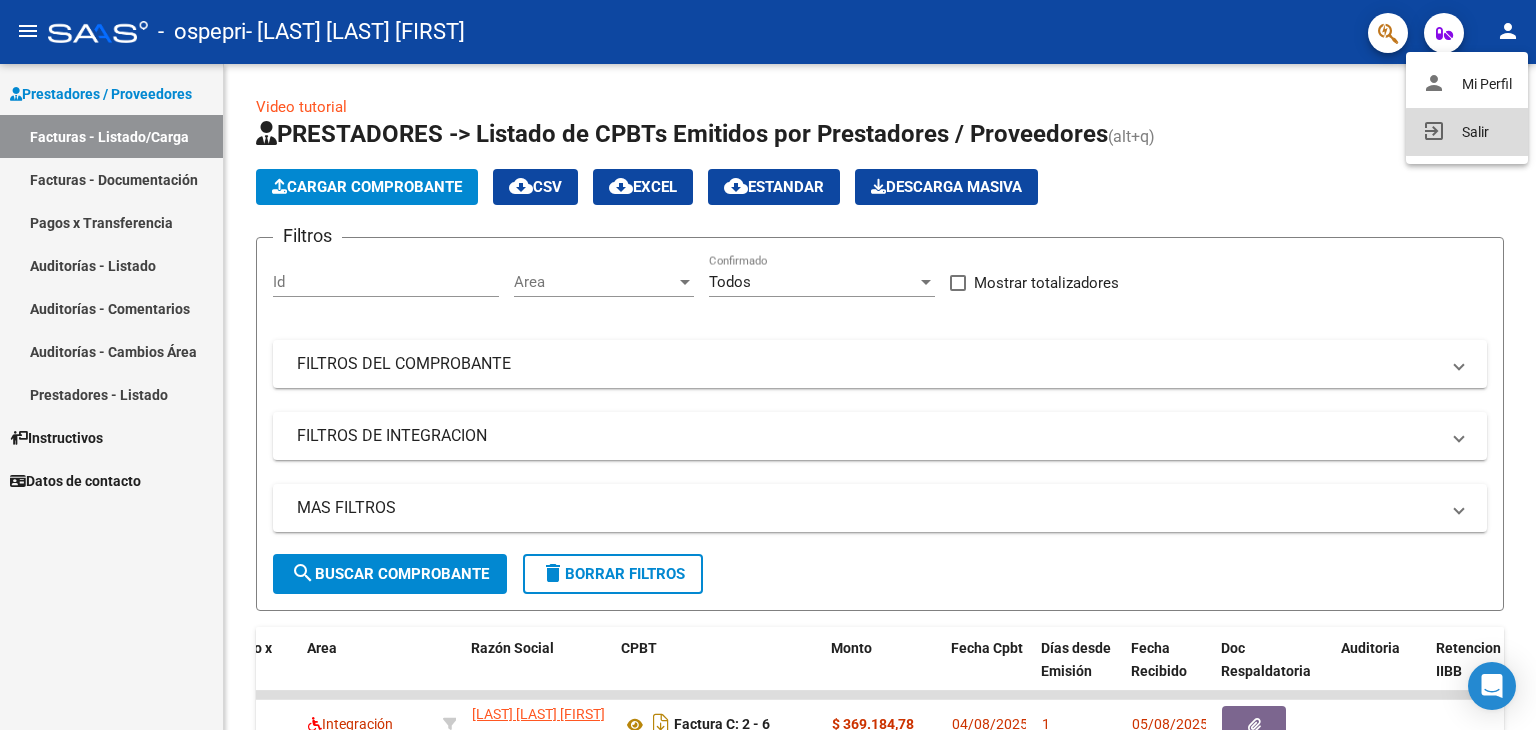 click on "exit_to_app  Salir" at bounding box center (1467, 132) 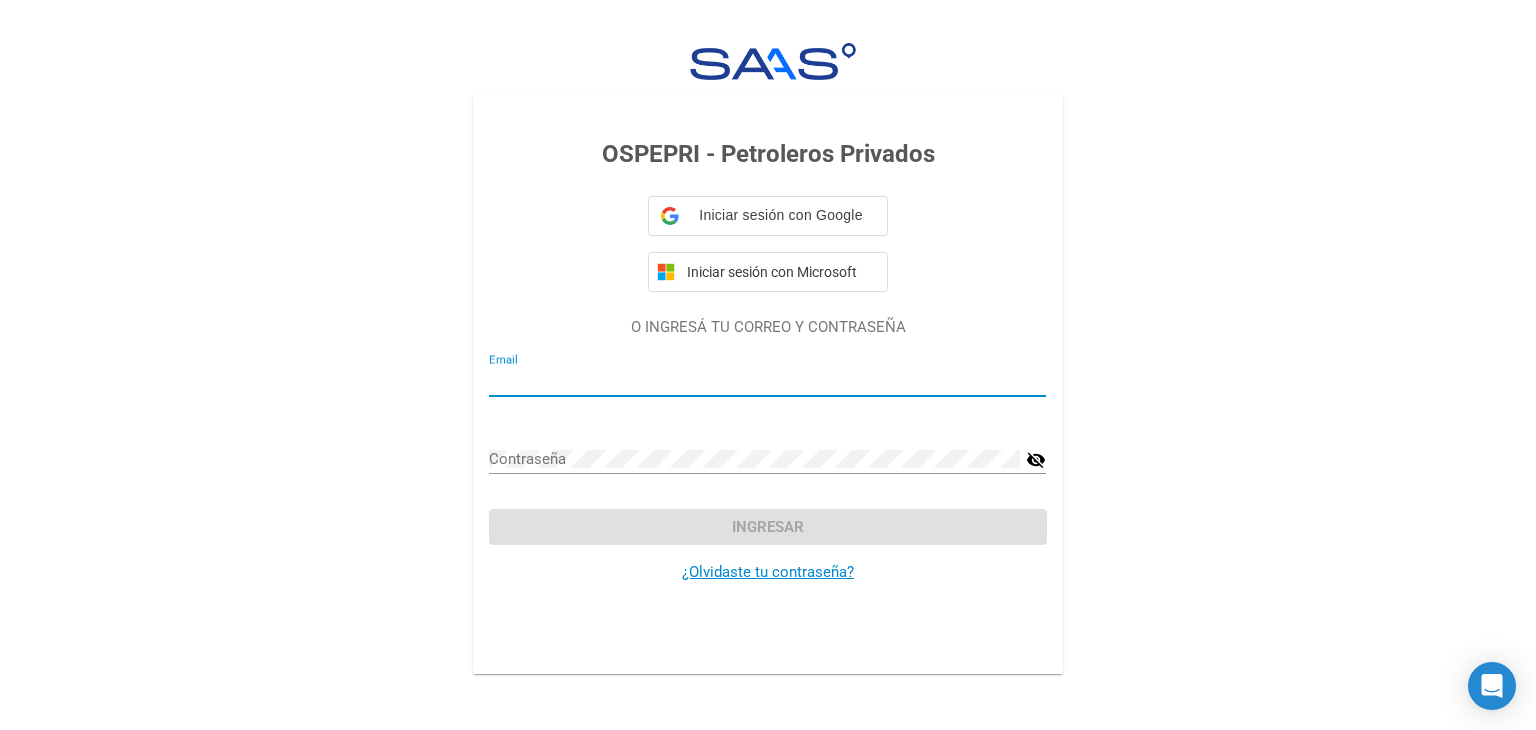 type on "[EMAIL]" 